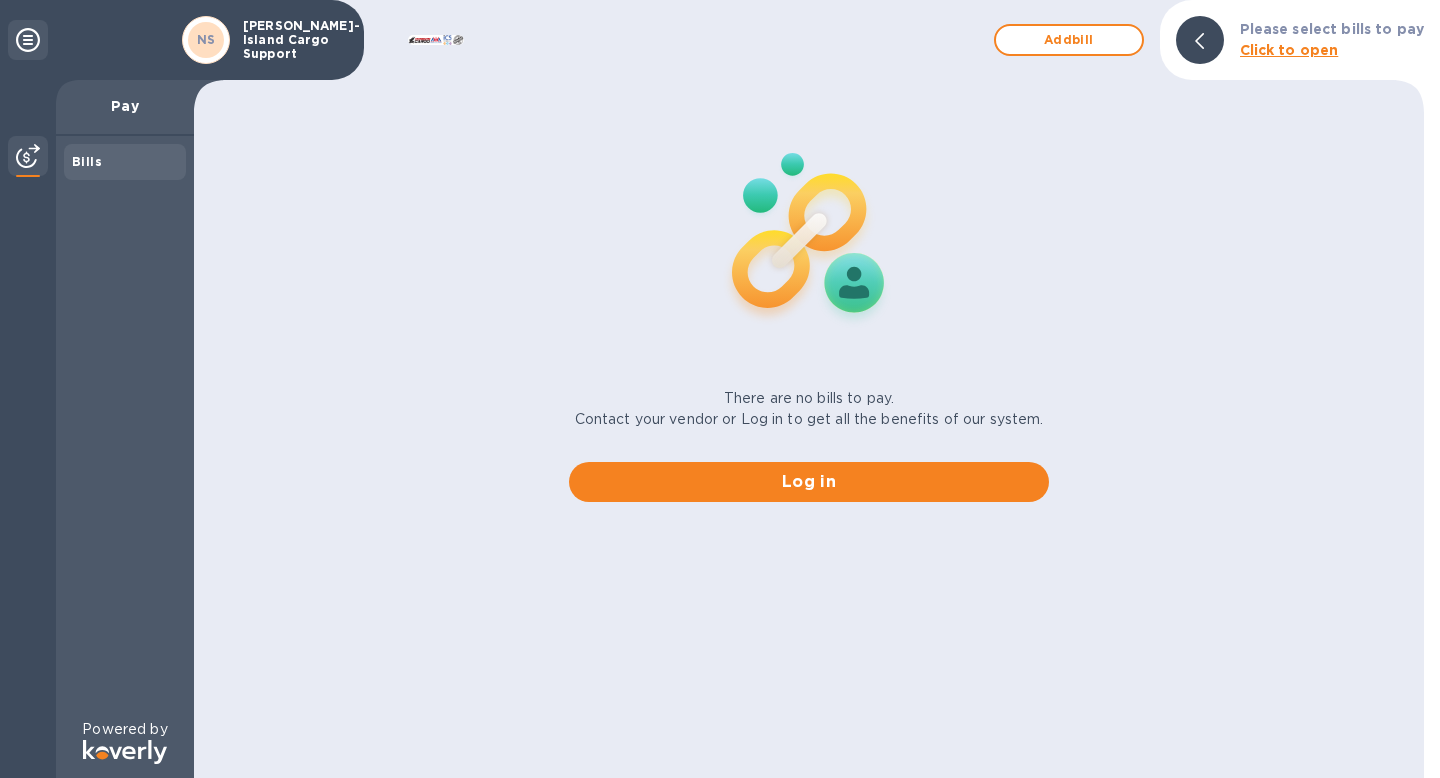 scroll, scrollTop: 0, scrollLeft: 0, axis: both 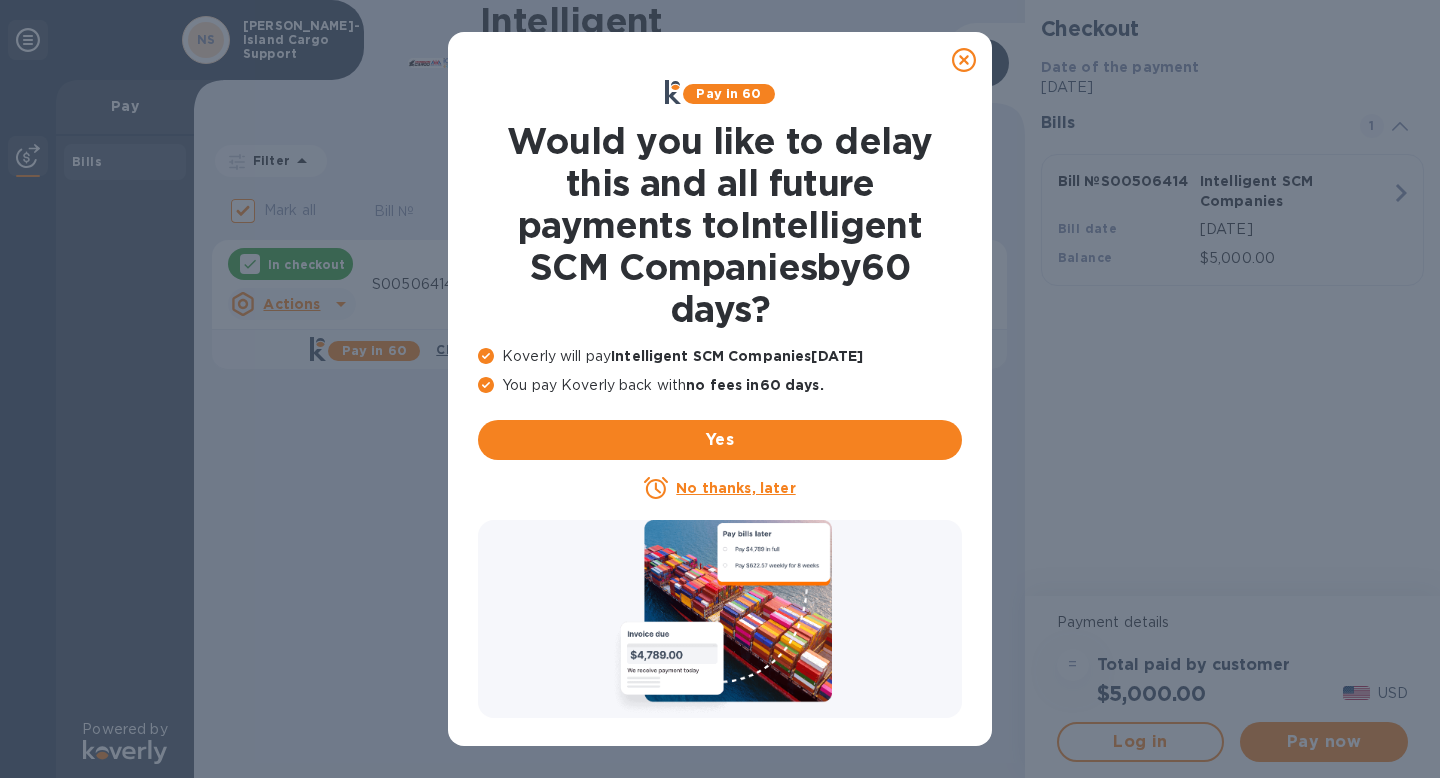 click on "No thanks, later" at bounding box center [735, 488] 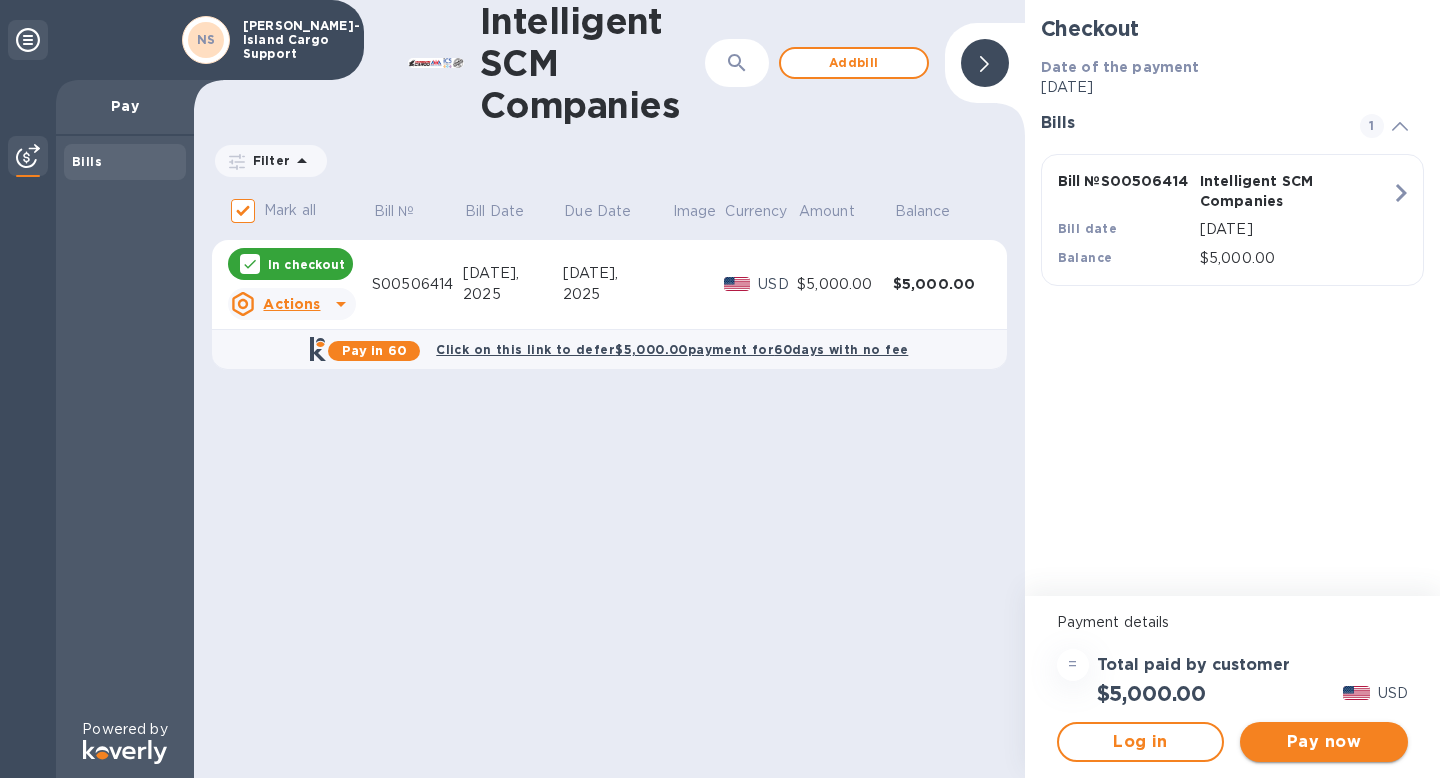 click on "Pay now" at bounding box center [1324, 742] 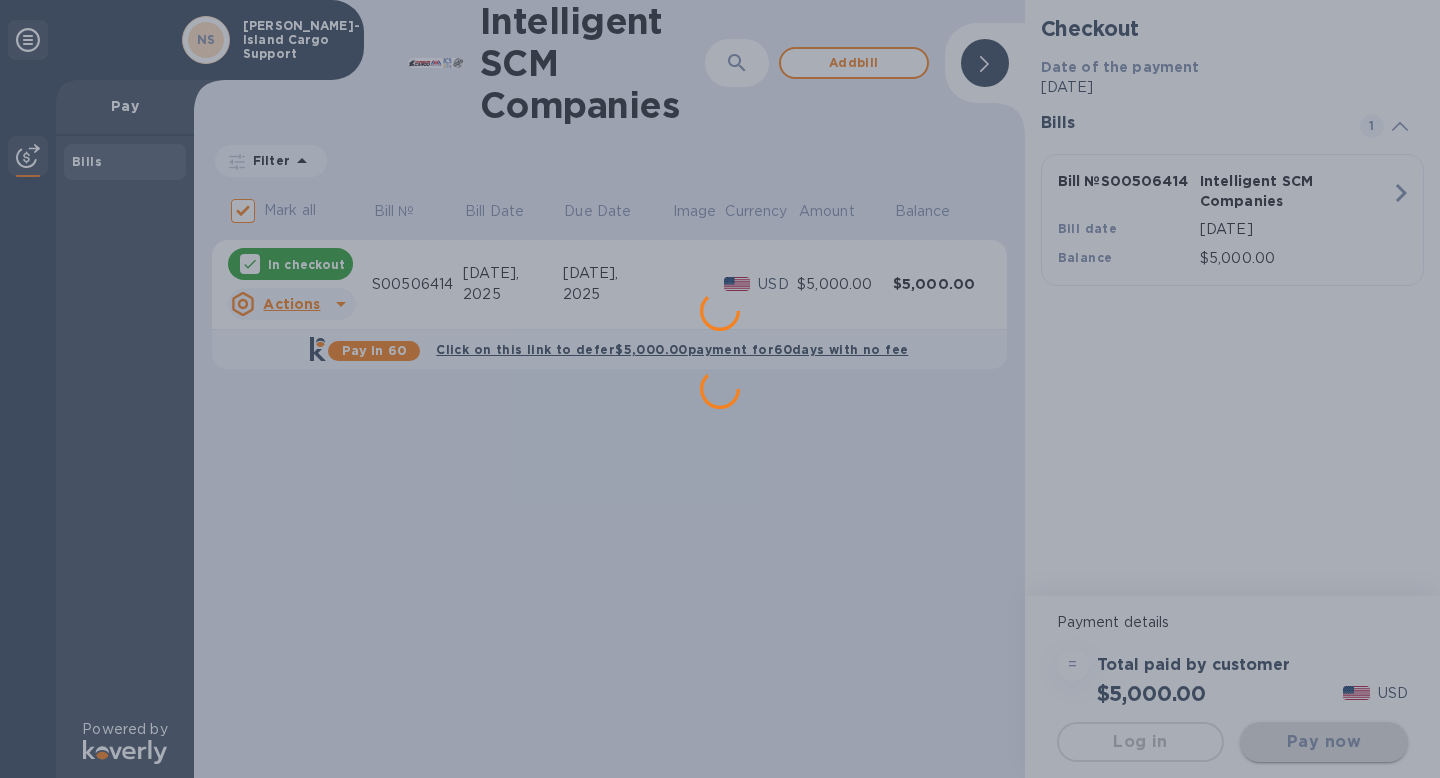 scroll, scrollTop: 0, scrollLeft: 0, axis: both 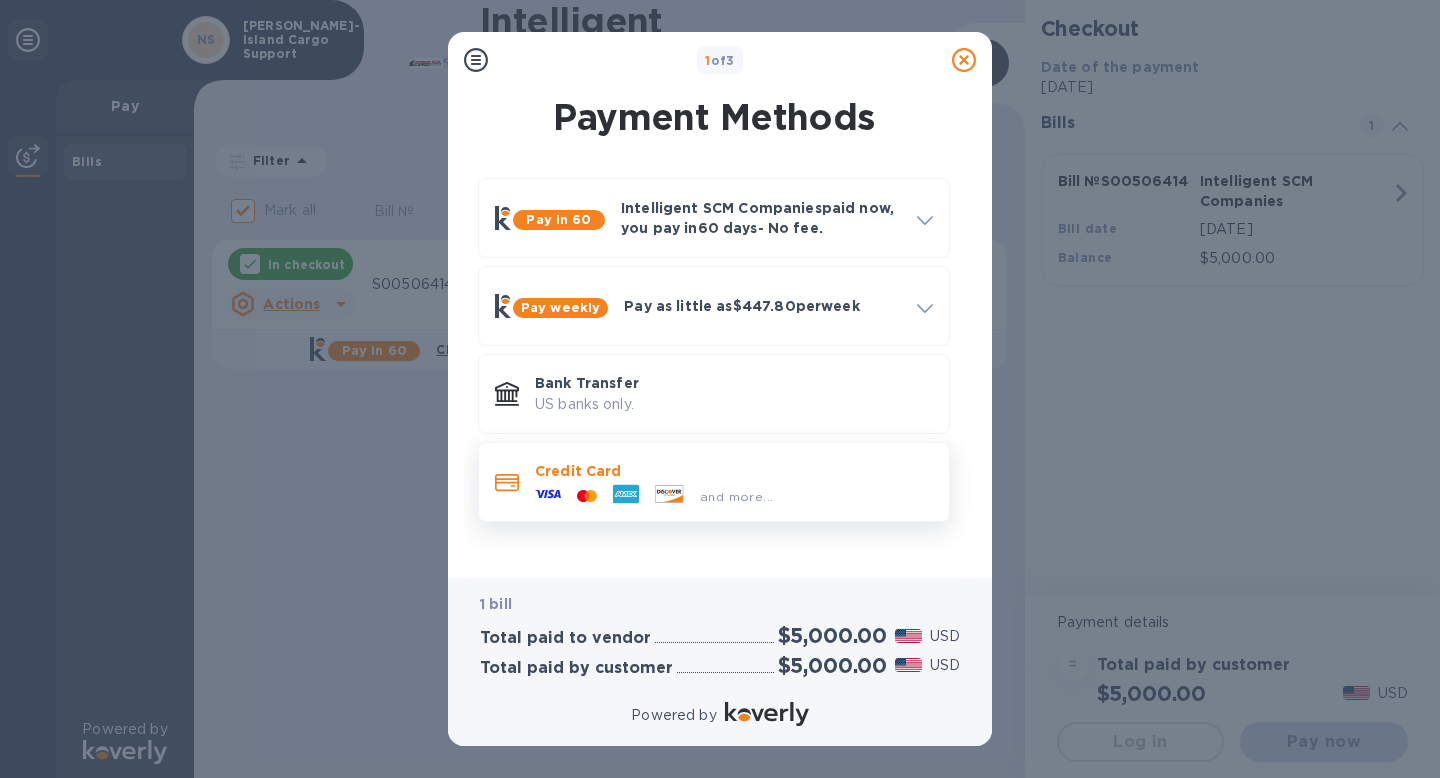 click on "Credit Card" at bounding box center [734, 471] 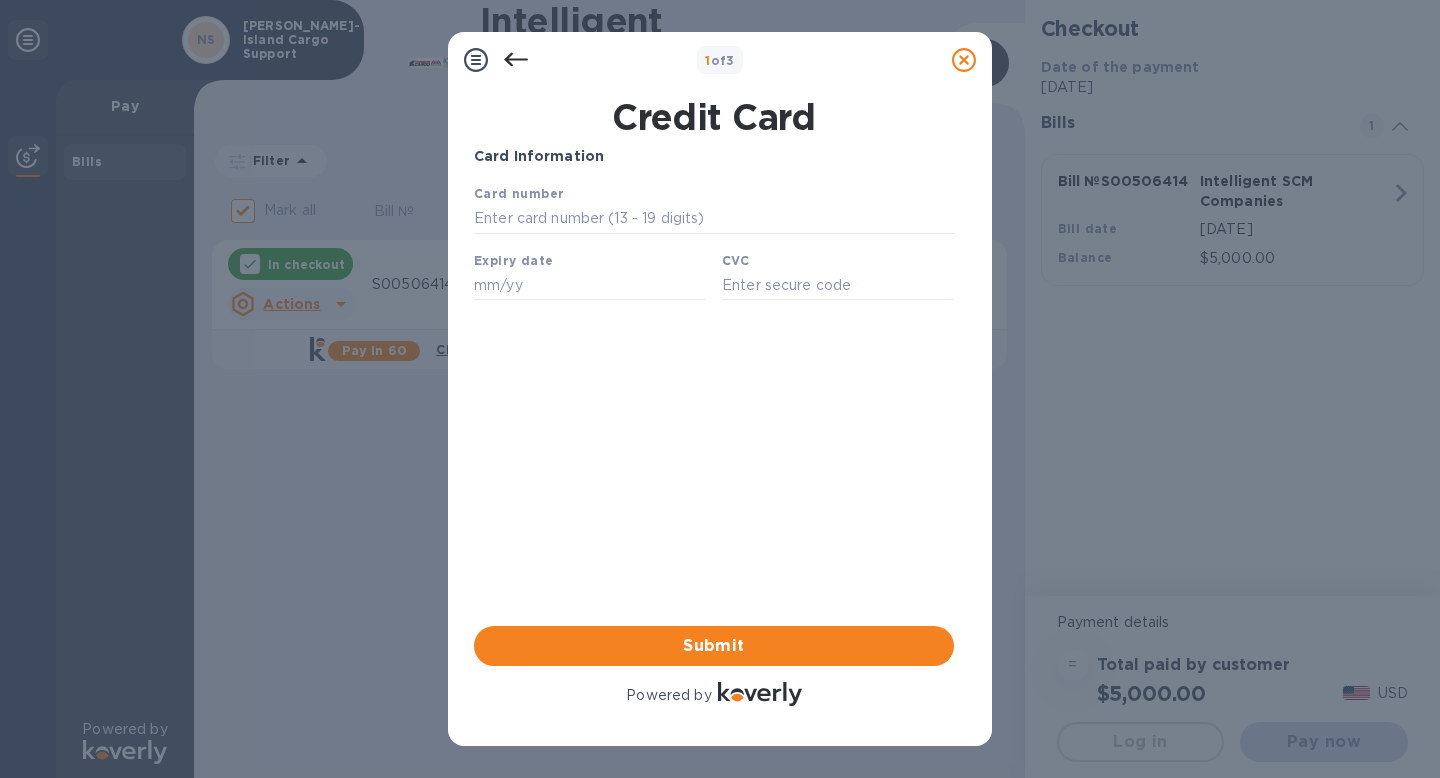 scroll, scrollTop: 0, scrollLeft: 0, axis: both 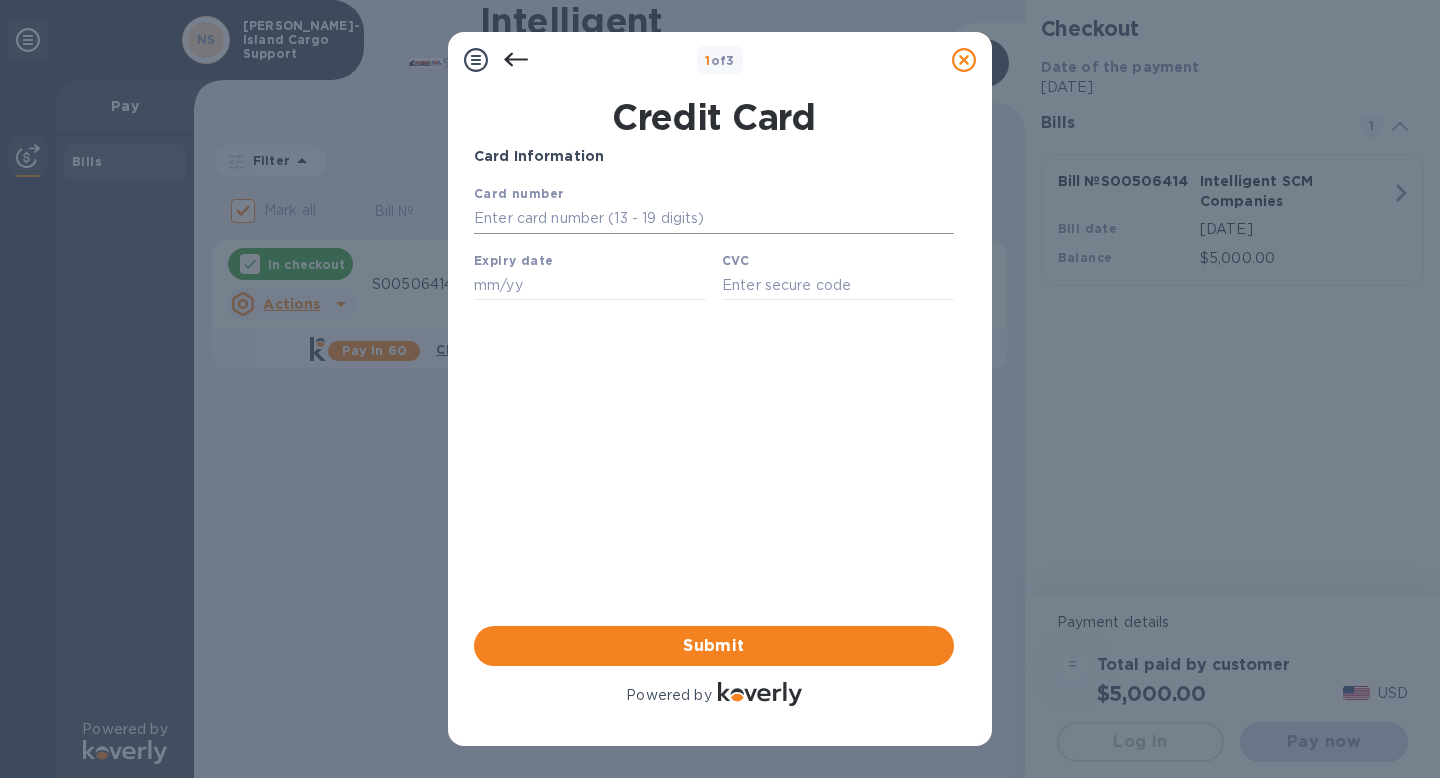 click at bounding box center (714, 219) 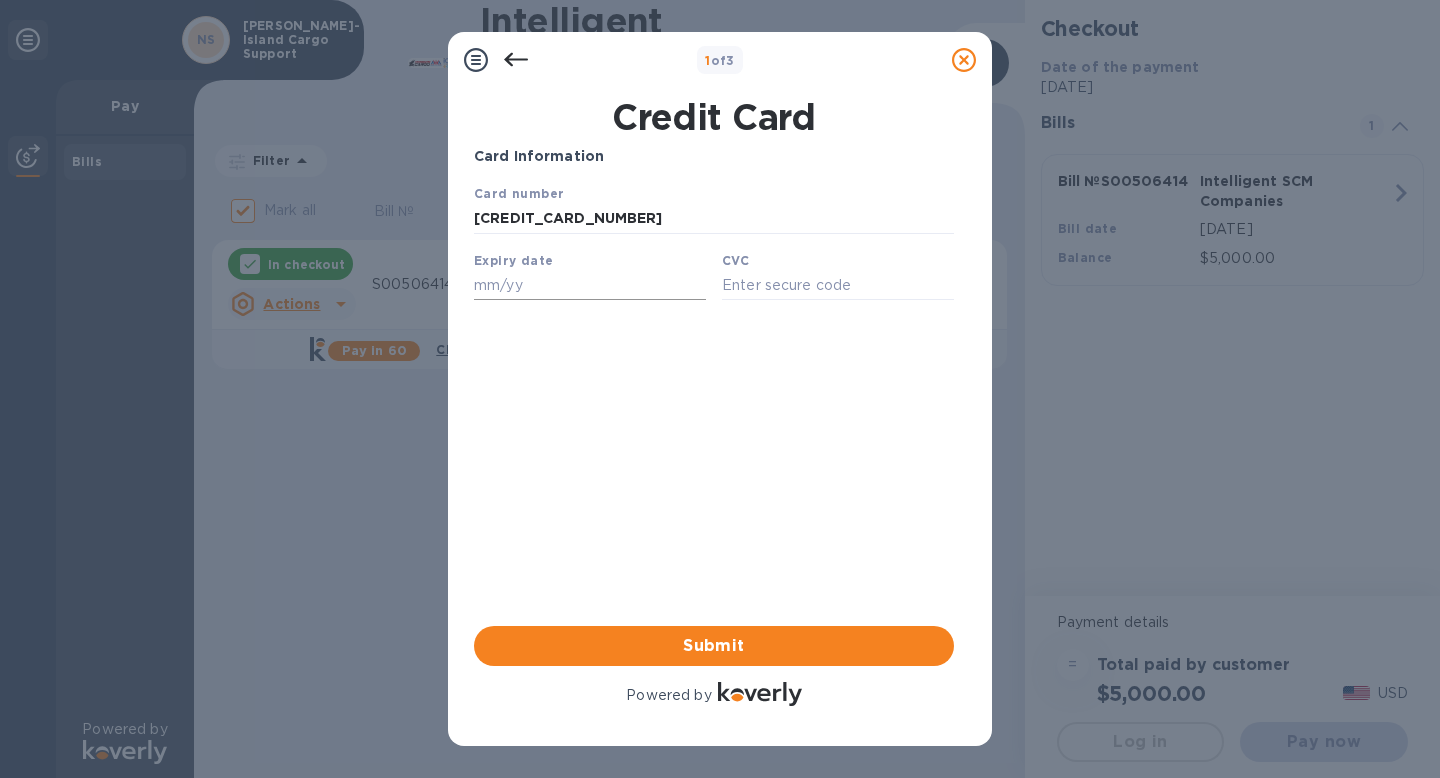 type on "[CREDIT_CARD_NUMBER]" 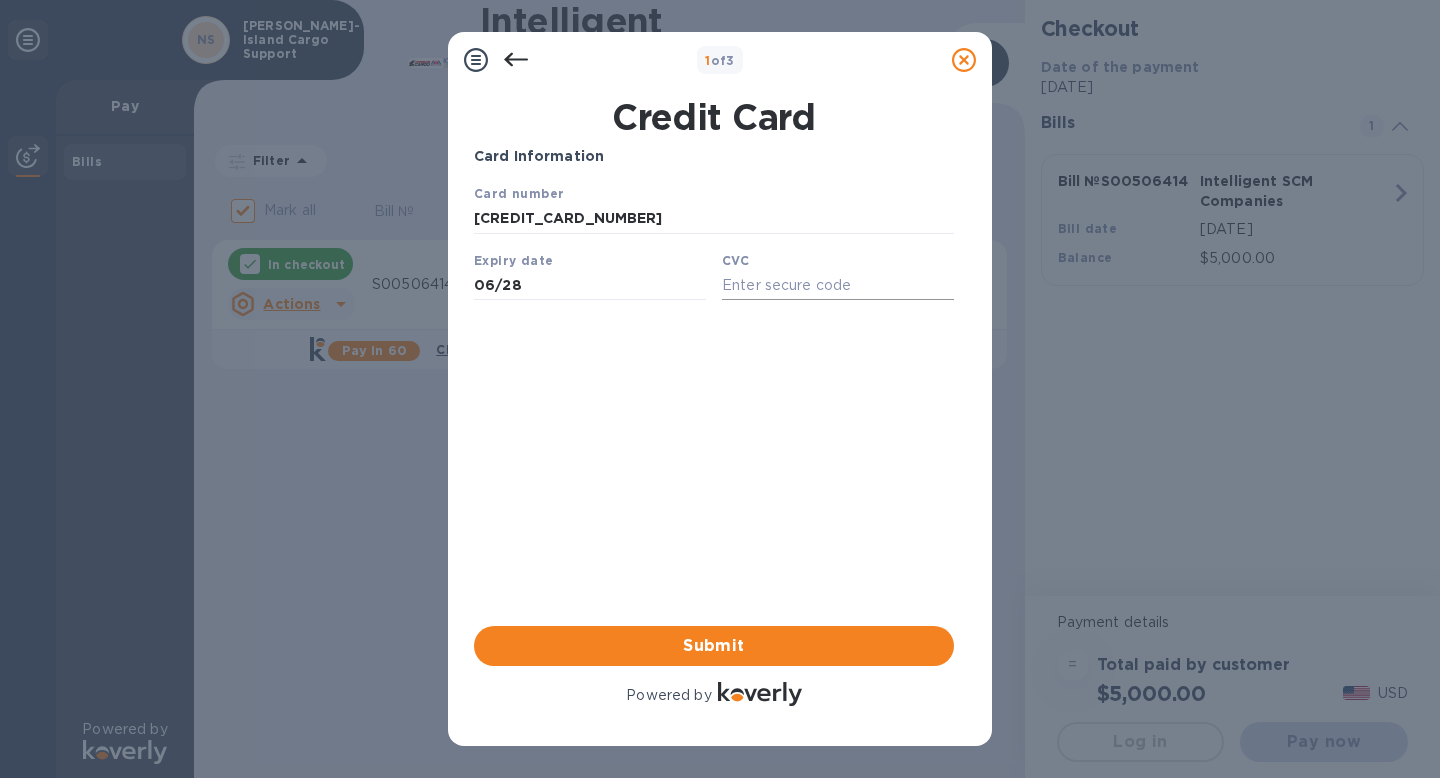 type on "06/28" 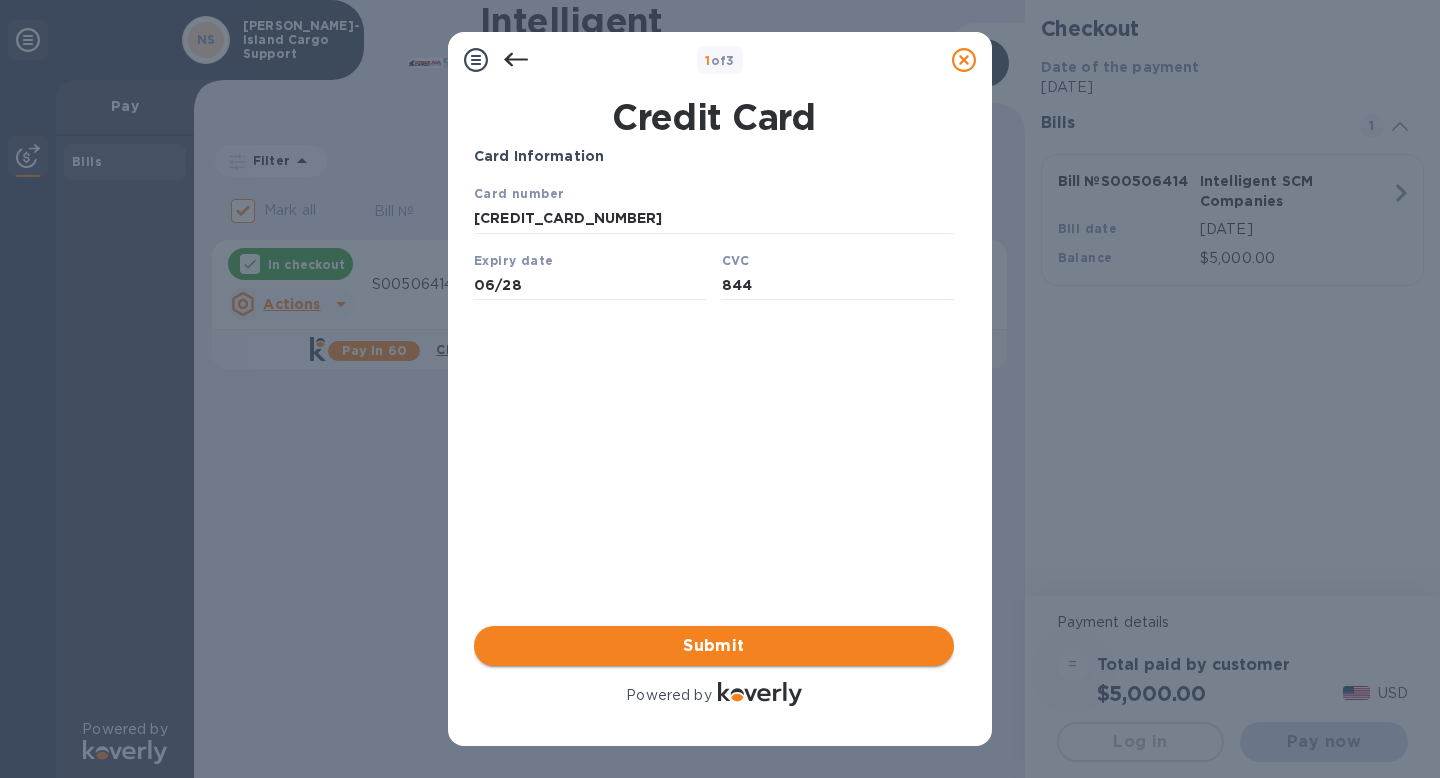 type on "844" 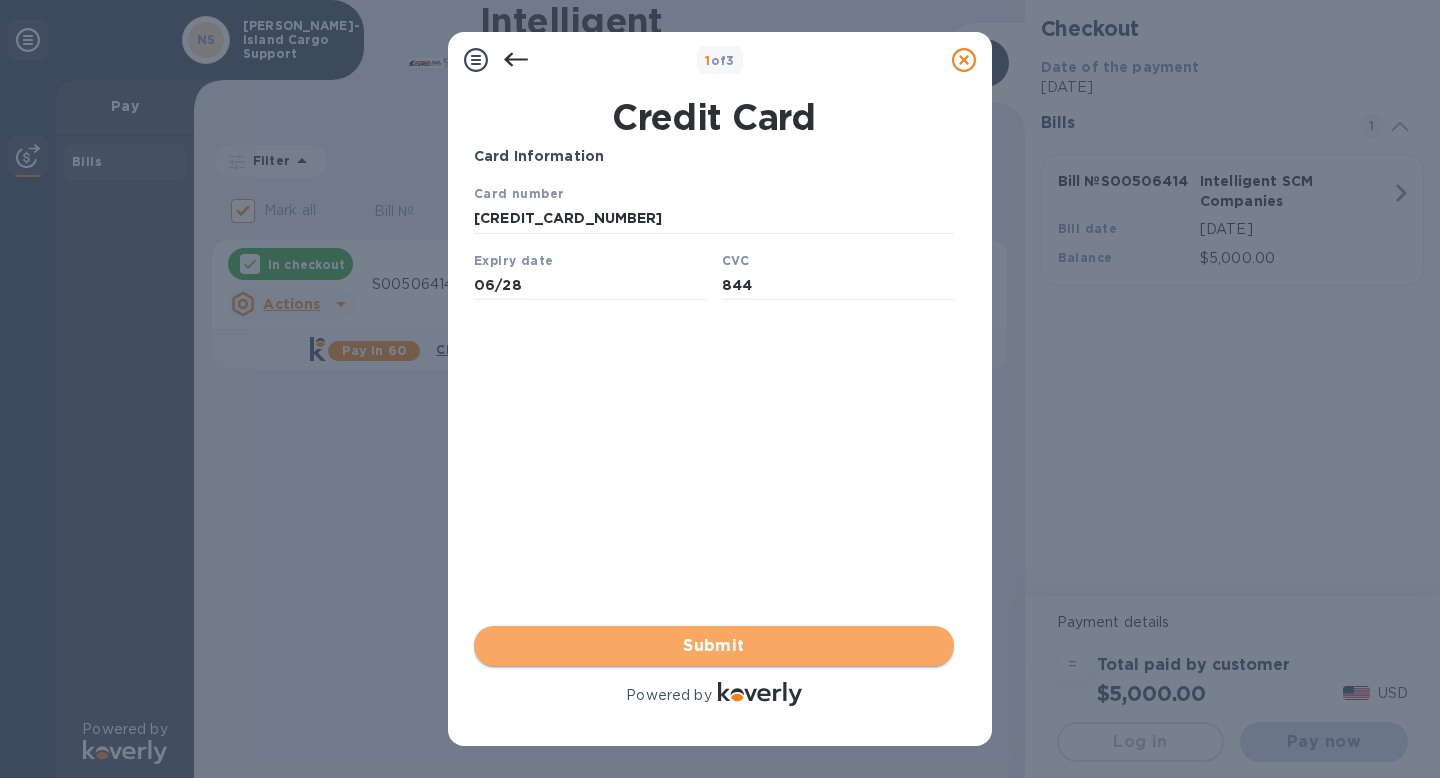 click on "Submit" at bounding box center [714, 646] 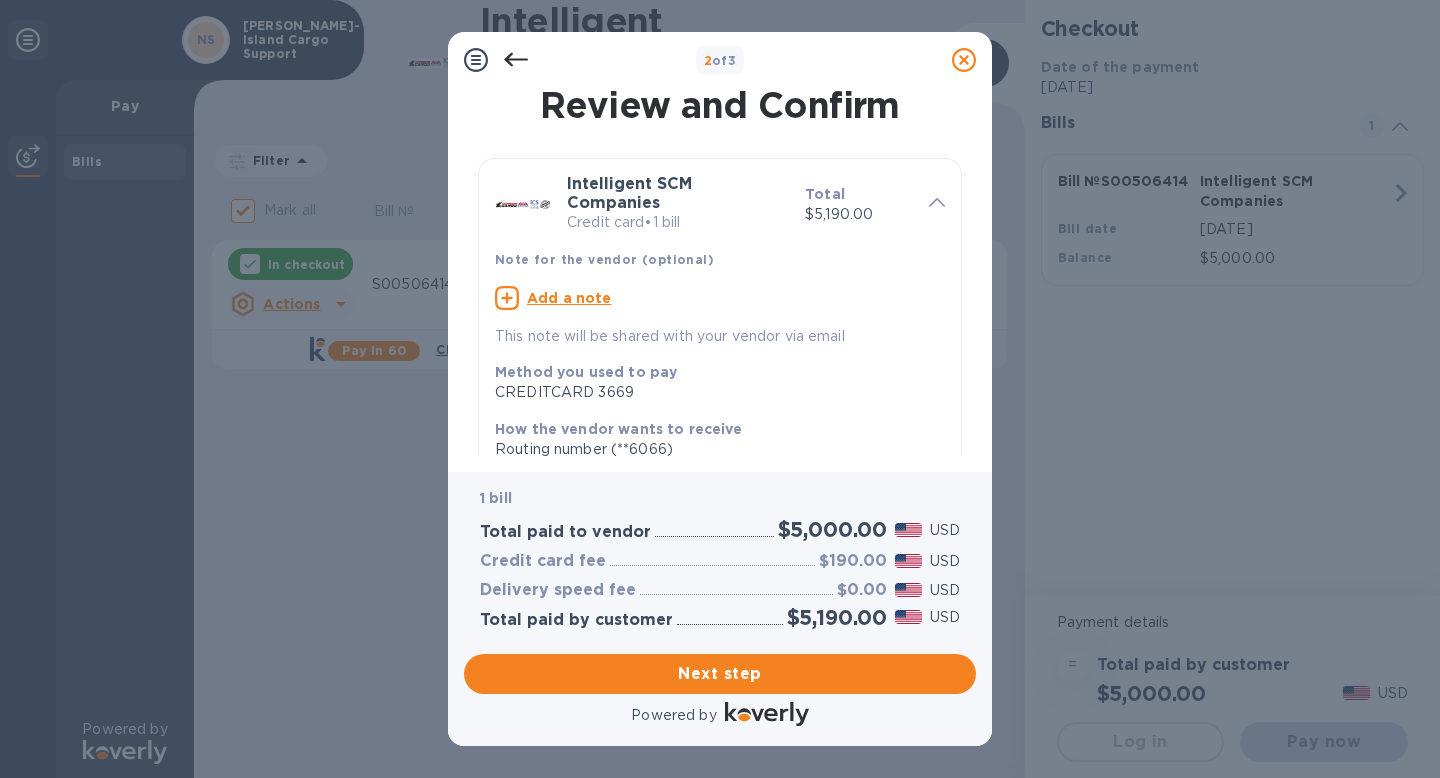 click on "Note for the vendor (optional)" at bounding box center [604, 259] 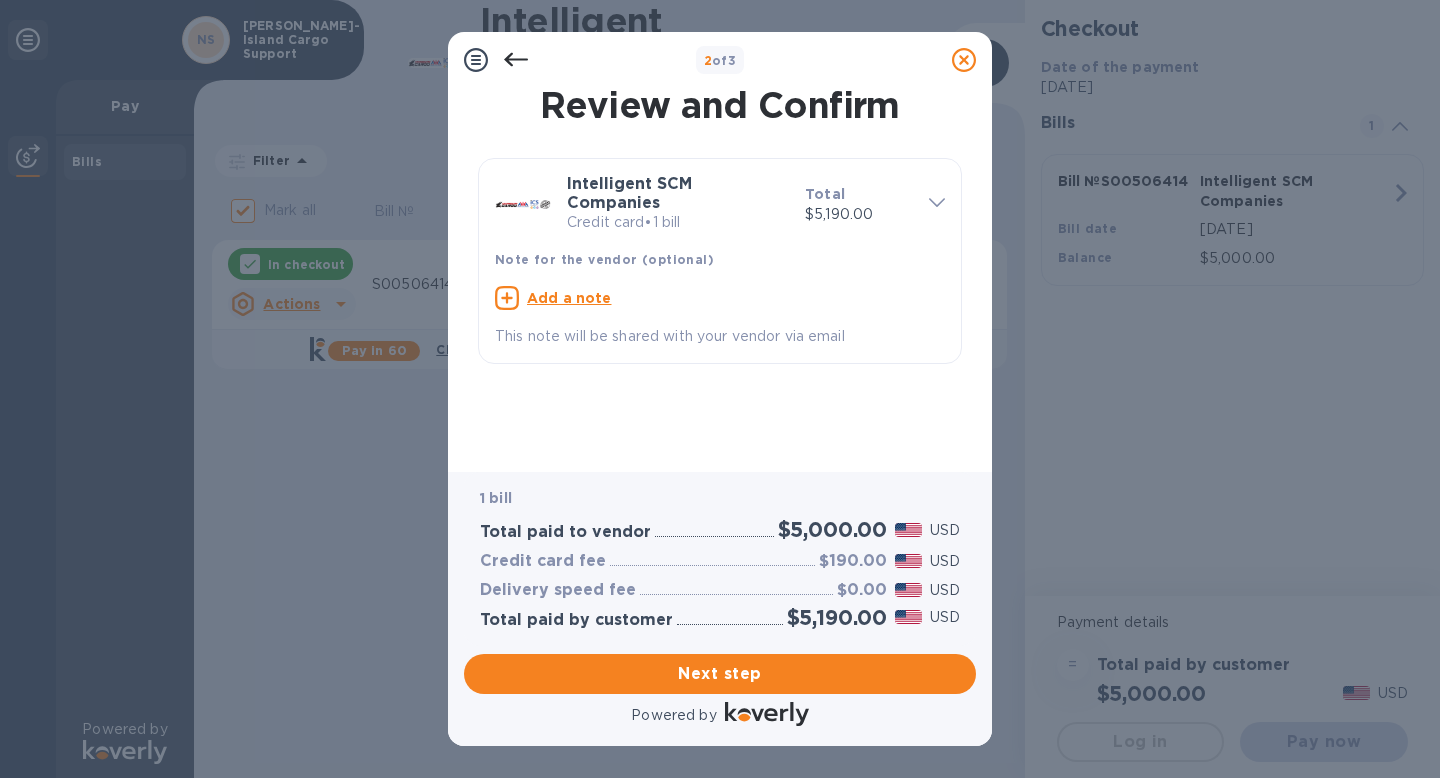 click on "Add a note" at bounding box center [569, 298] 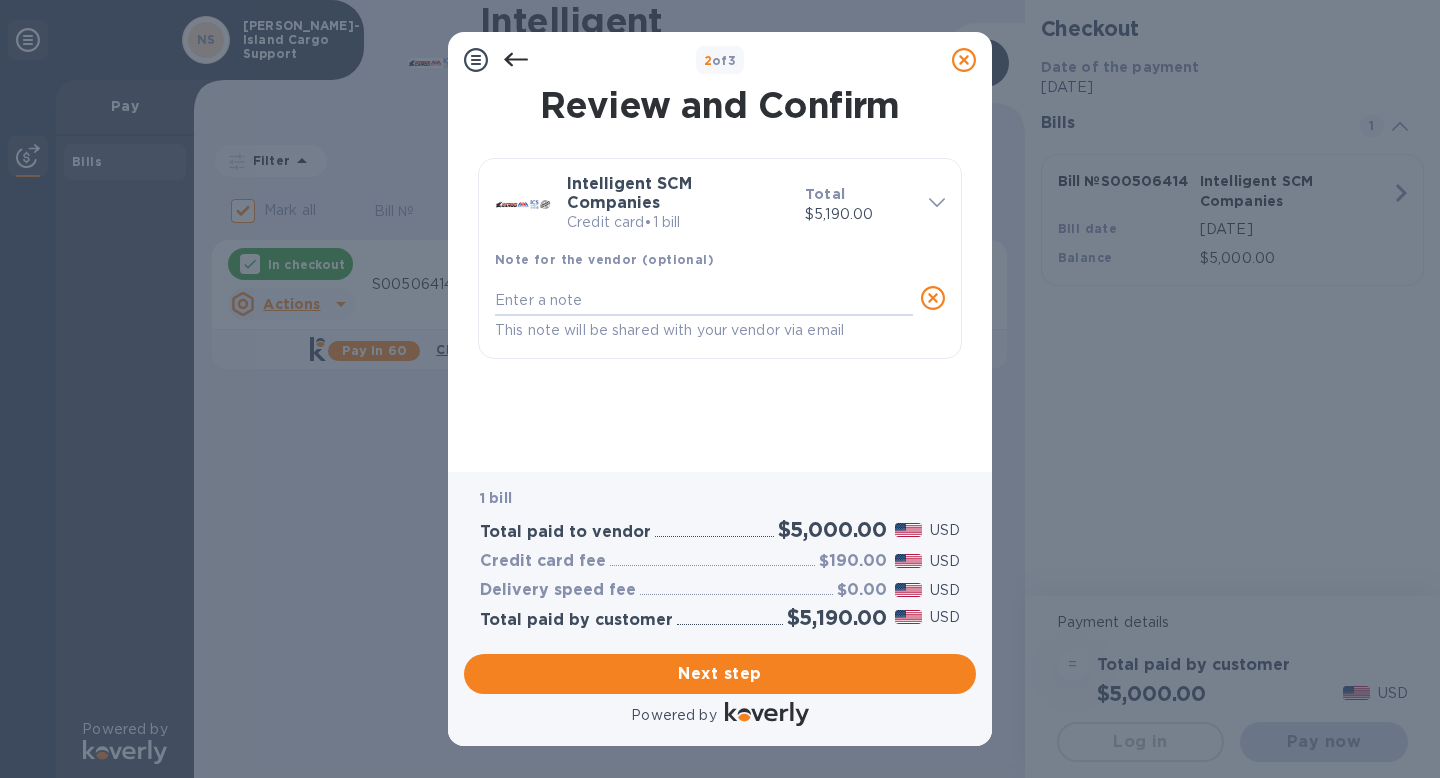 click at bounding box center (704, 300) 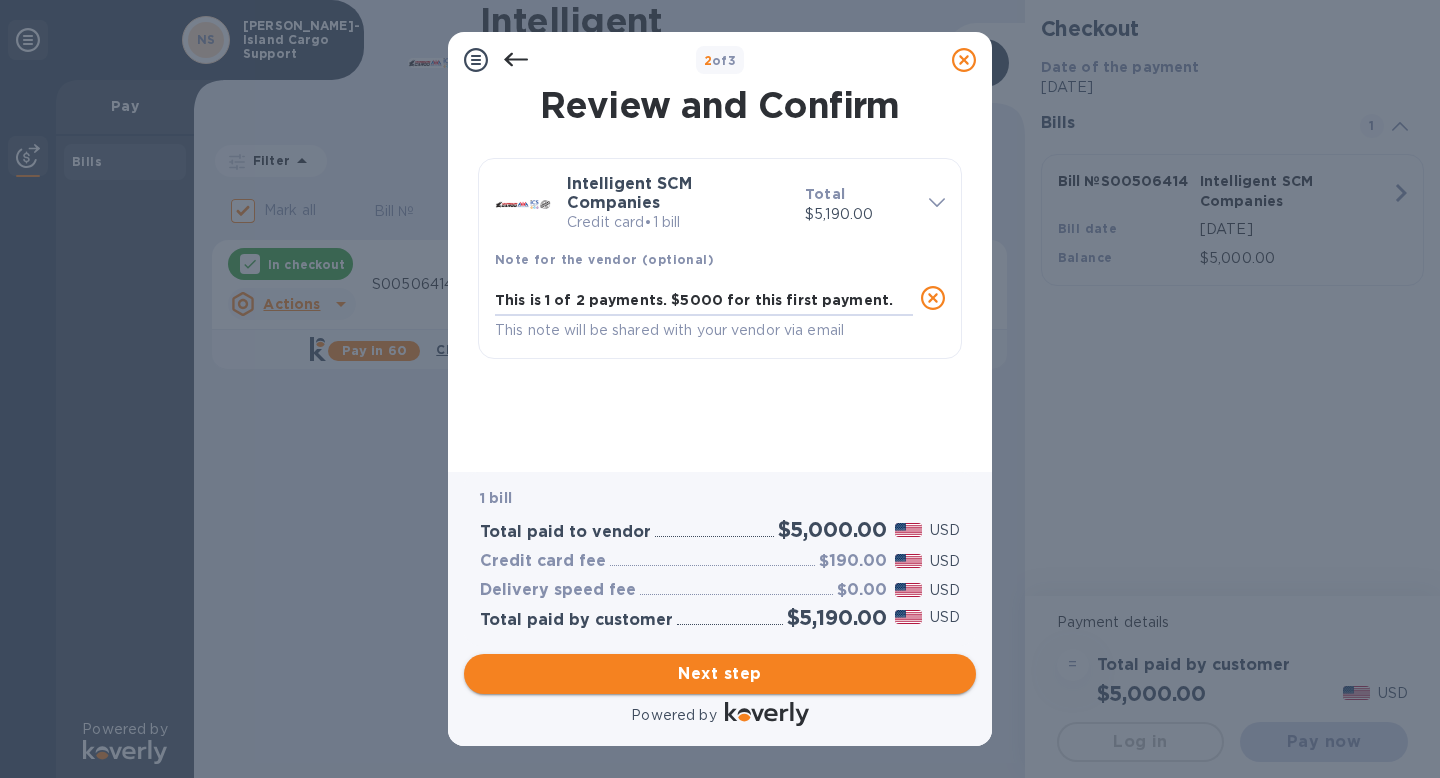 type on "This is 1 of 2 payments. $5000 for this first payment." 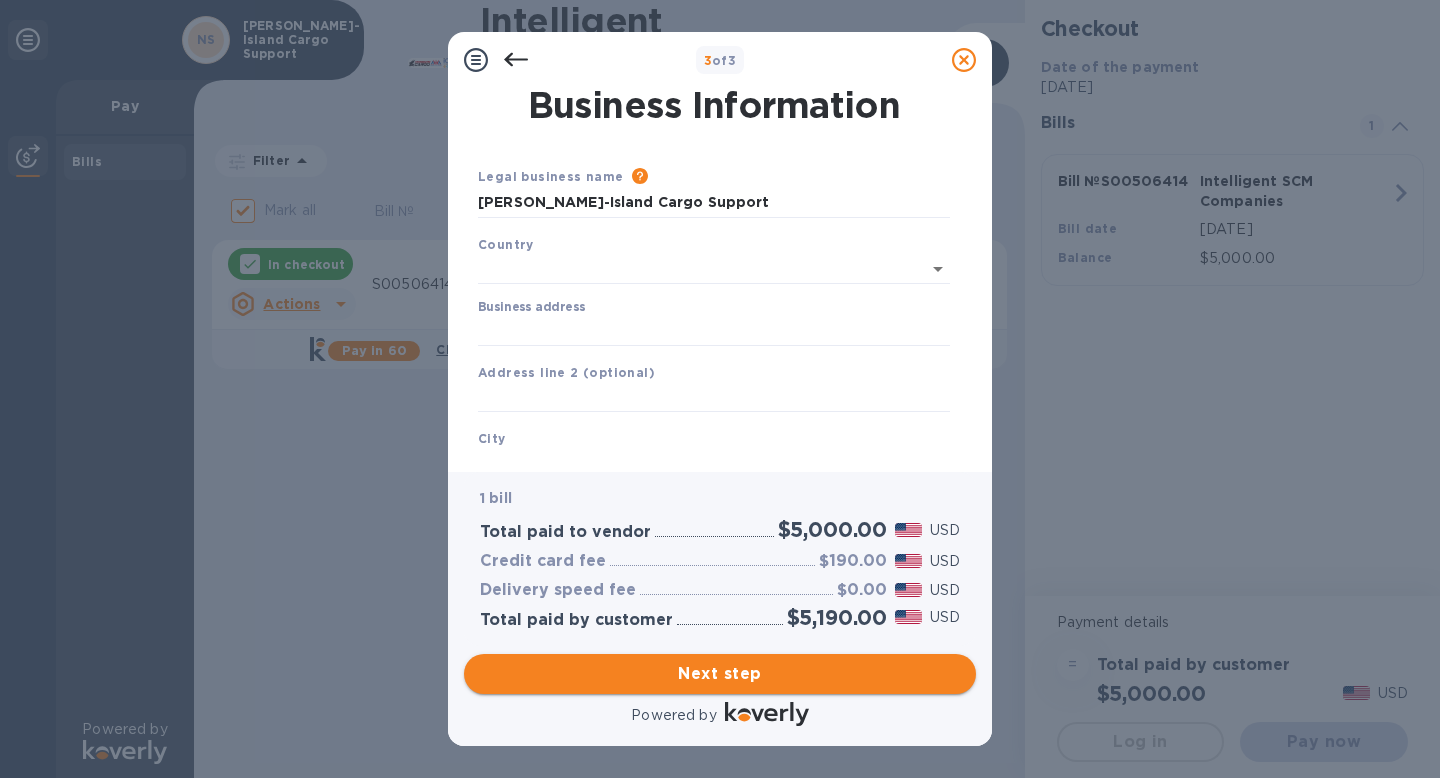type on "[GEOGRAPHIC_DATA]" 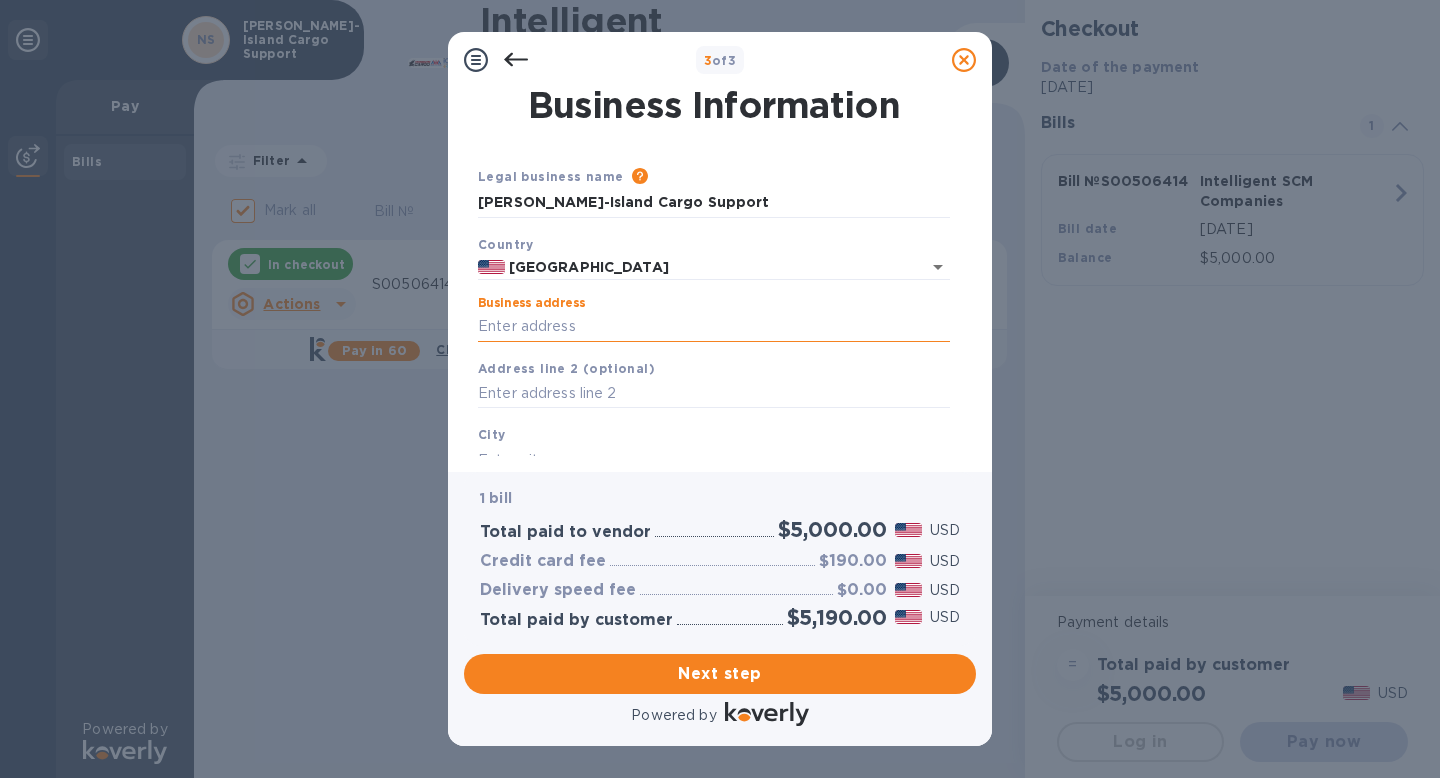 click on "Business address" at bounding box center [714, 327] 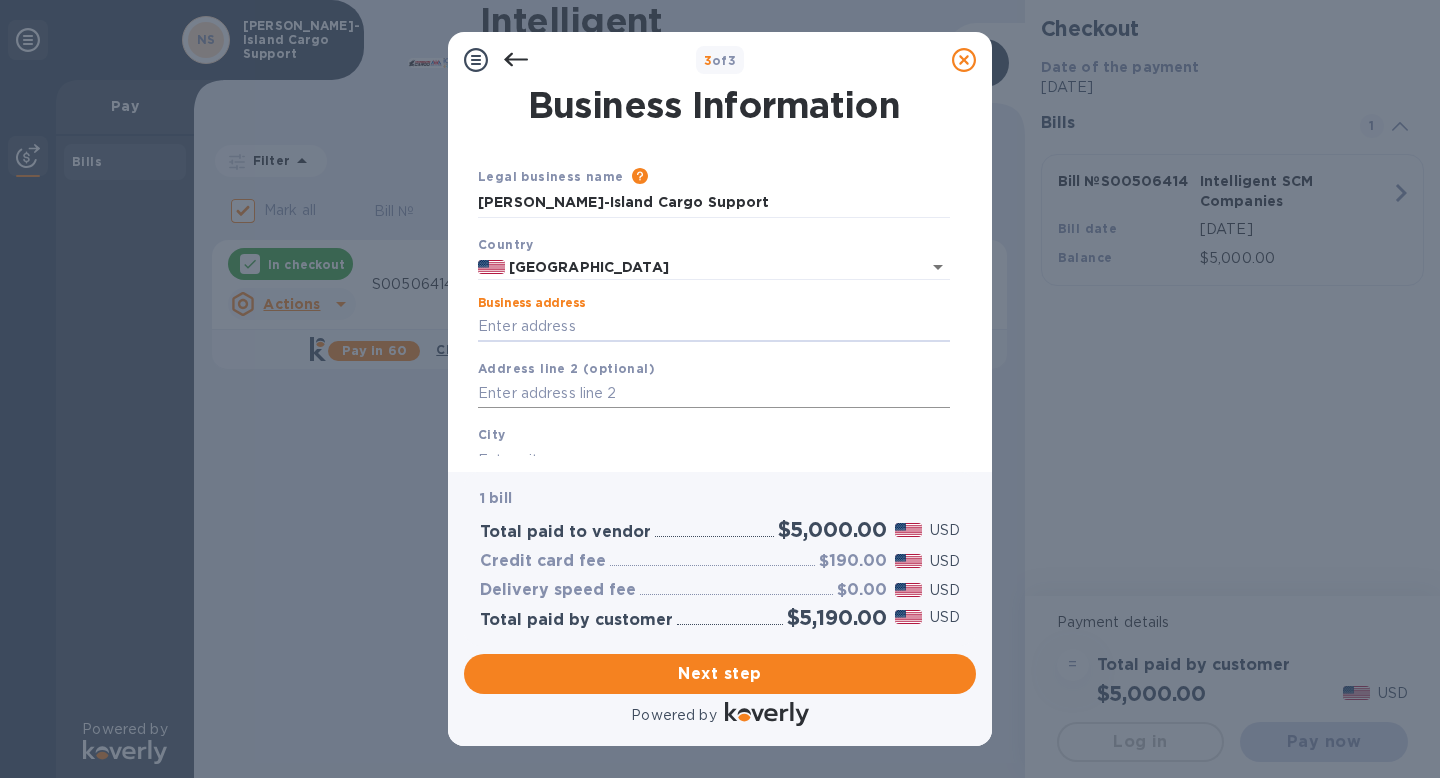 click at bounding box center (714, 394) 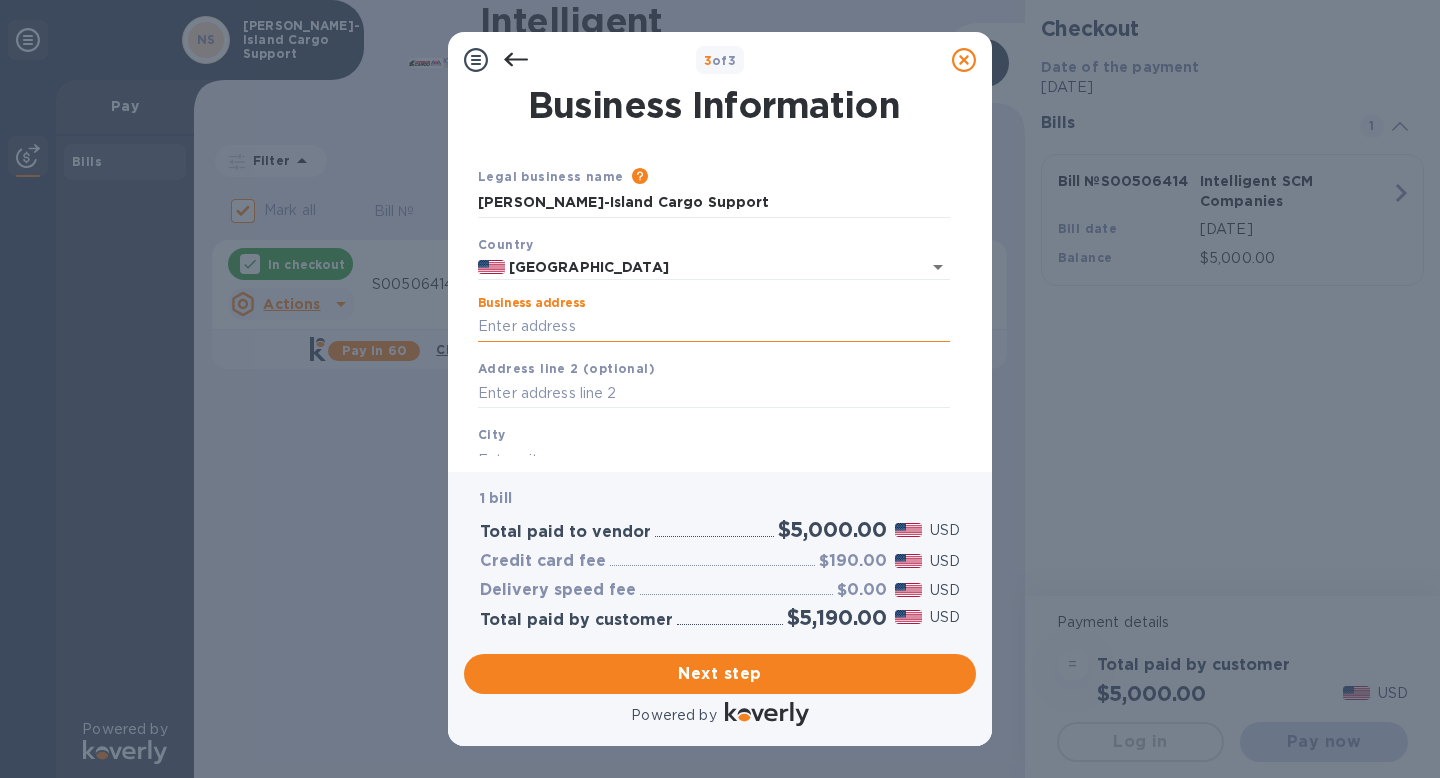 click on "Business address" at bounding box center (714, 327) 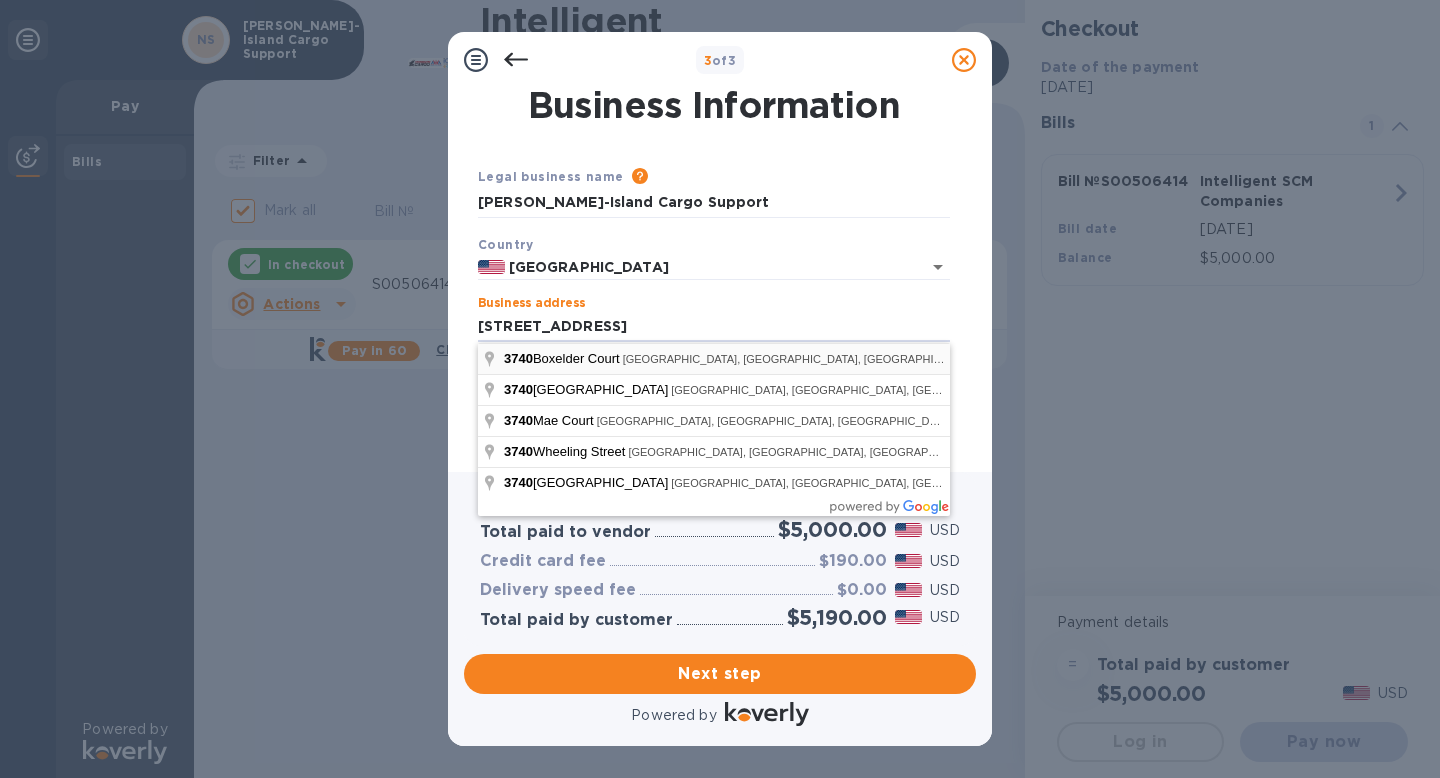 type on "[STREET_ADDRESS]" 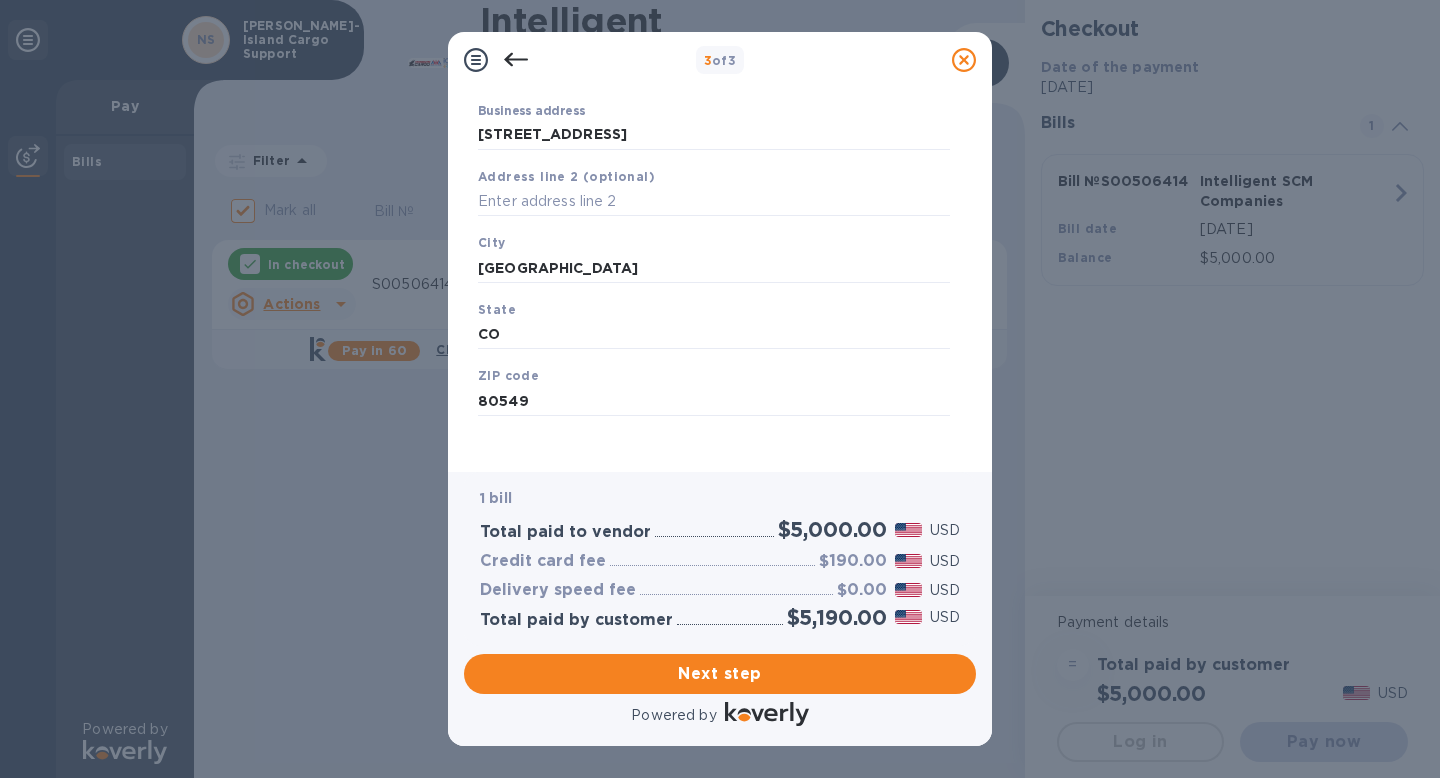 scroll, scrollTop: 202, scrollLeft: 0, axis: vertical 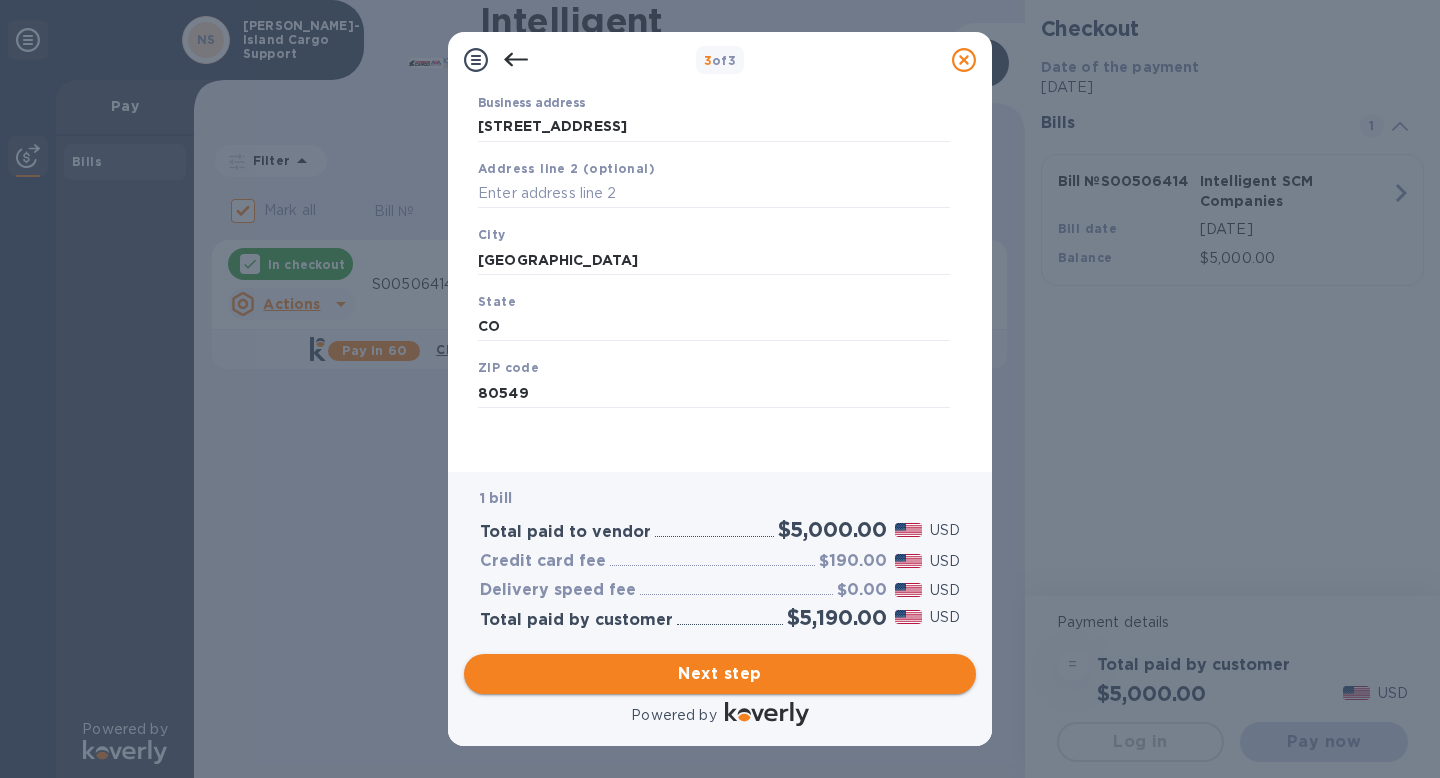 click on "Next step" at bounding box center (720, 674) 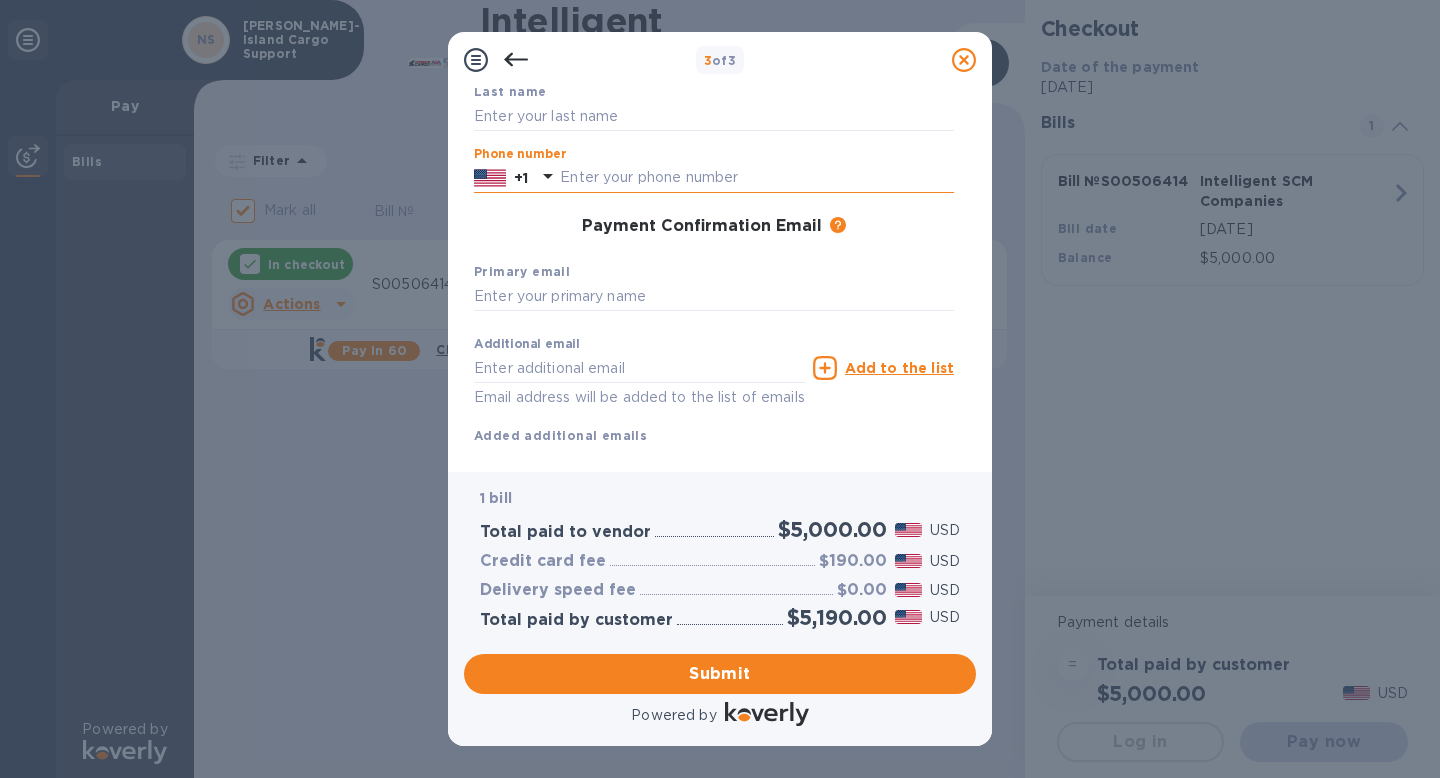 click at bounding box center (757, 178) 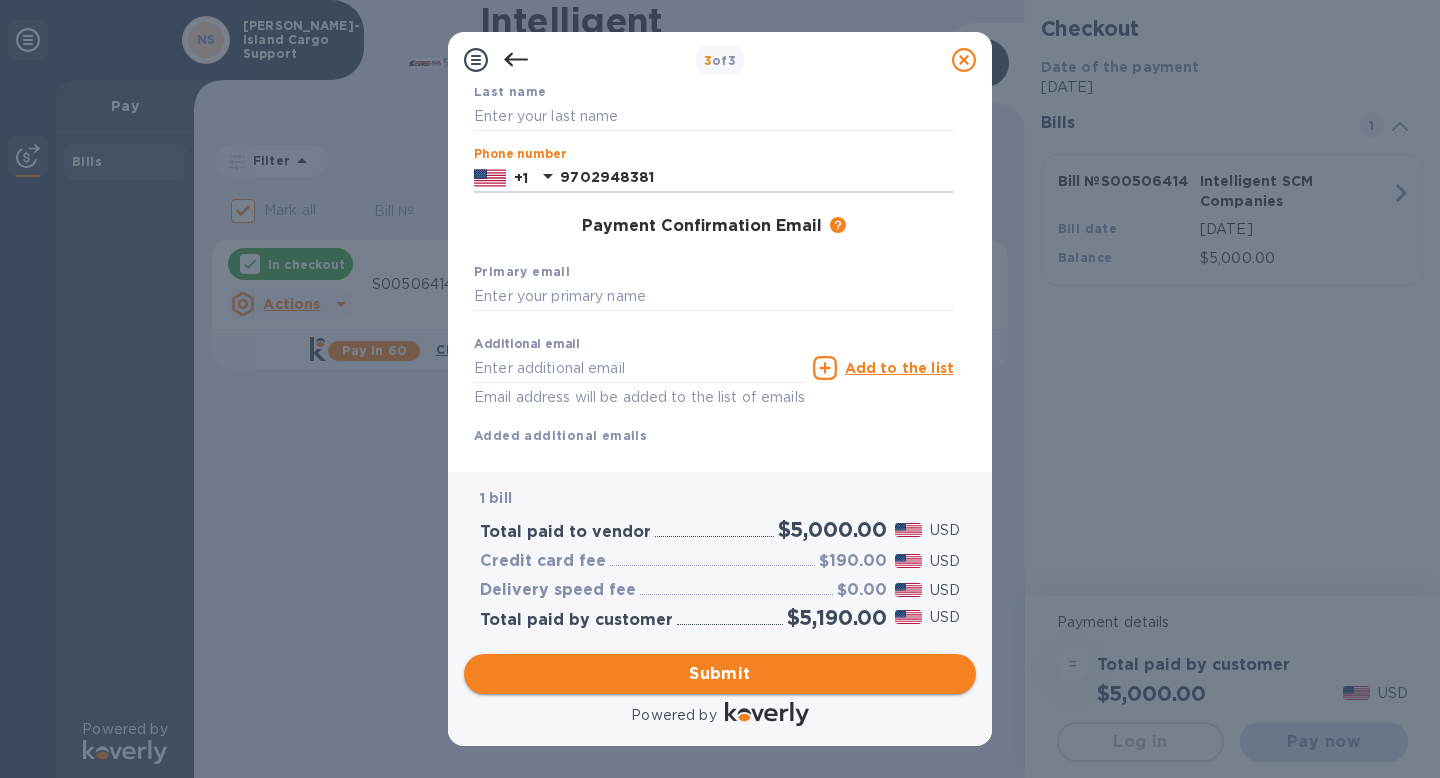 type on "9702948381" 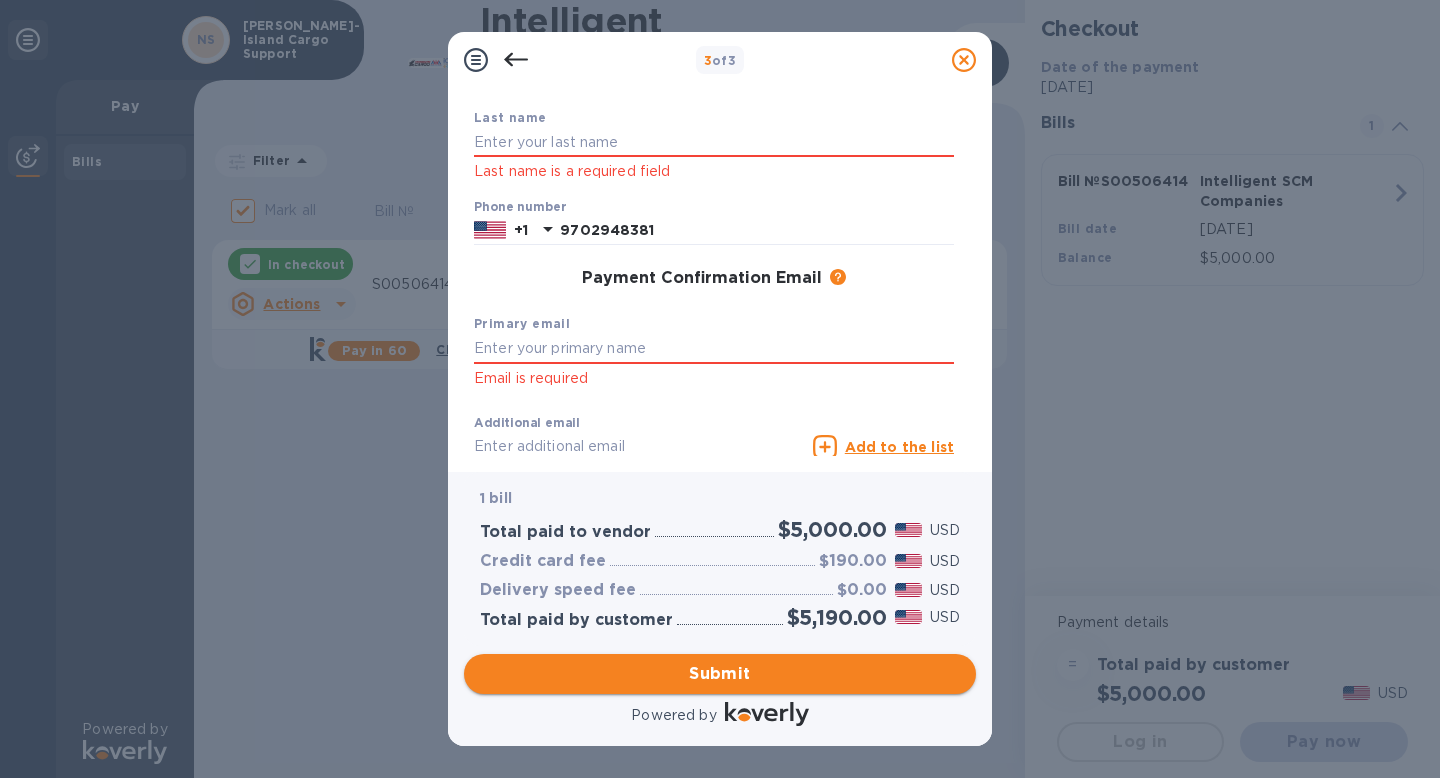 scroll, scrollTop: 228, scrollLeft: 0, axis: vertical 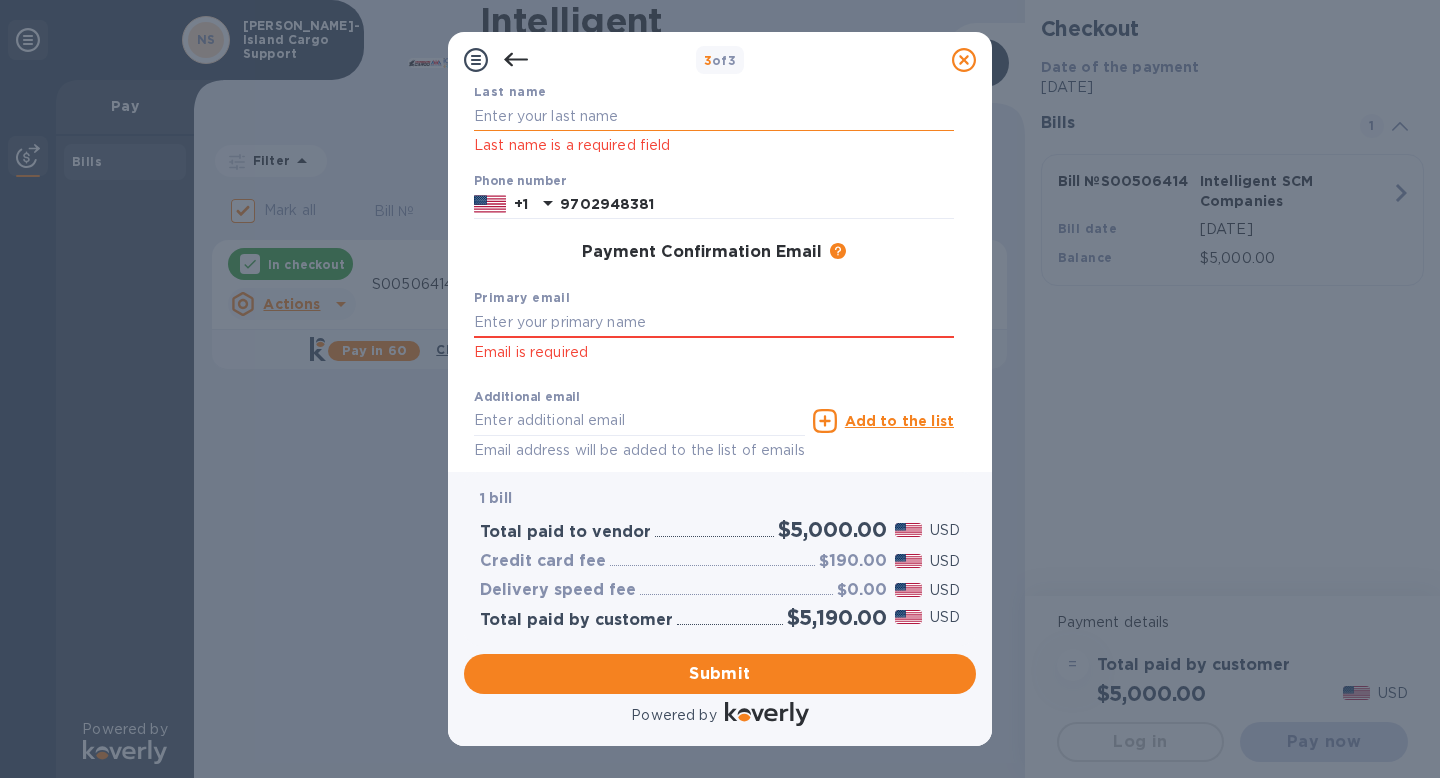 click at bounding box center (714, 117) 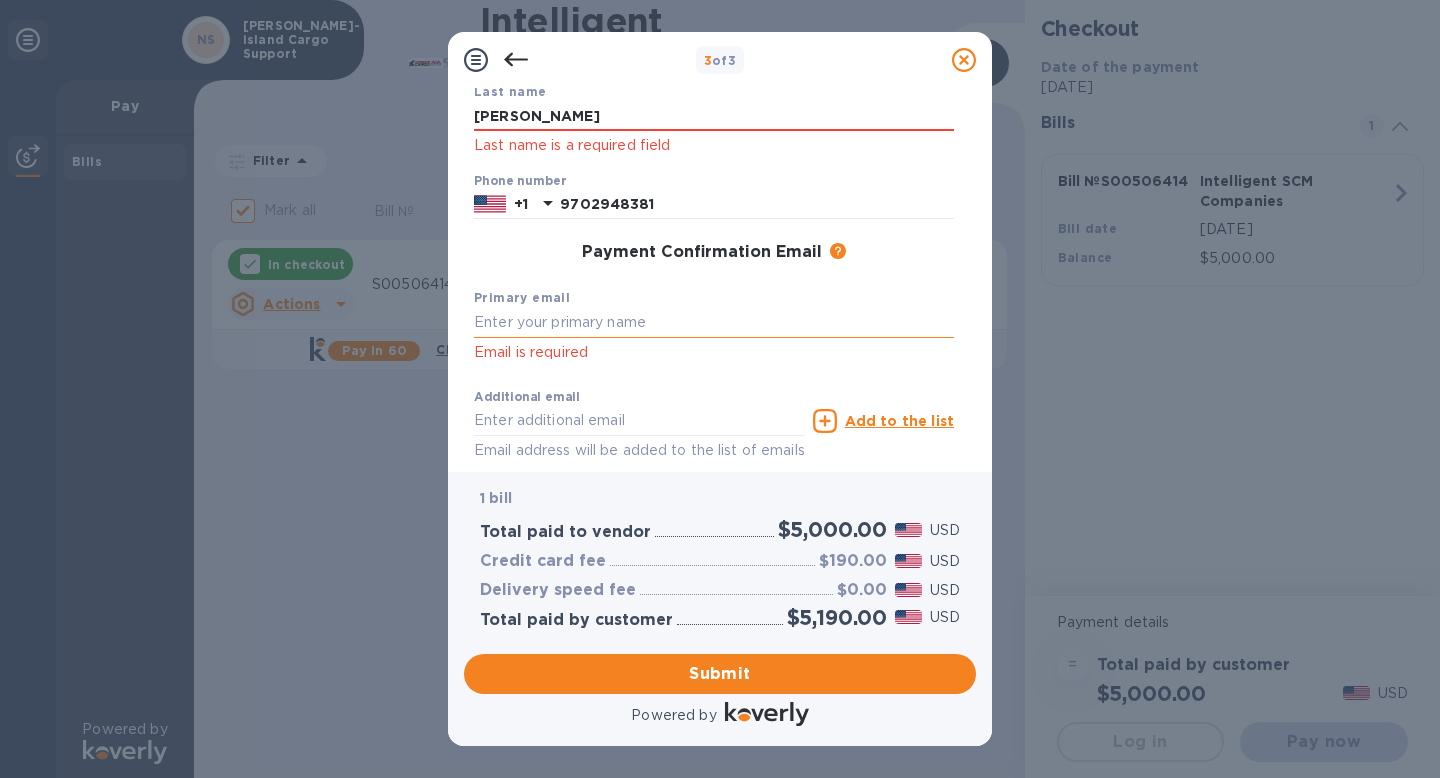 type on "[PERSON_NAME]" 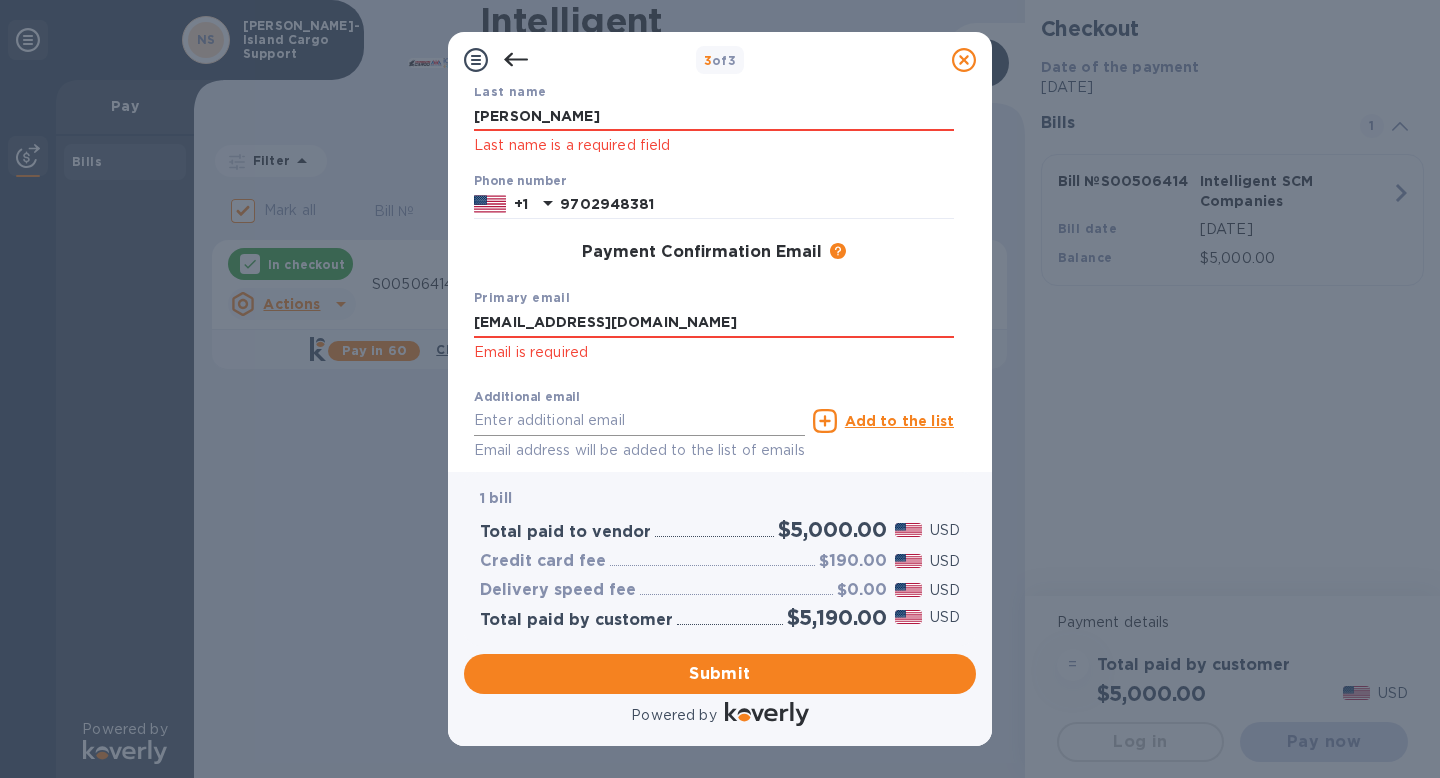 type on "[EMAIL_ADDRESS][DOMAIN_NAME]" 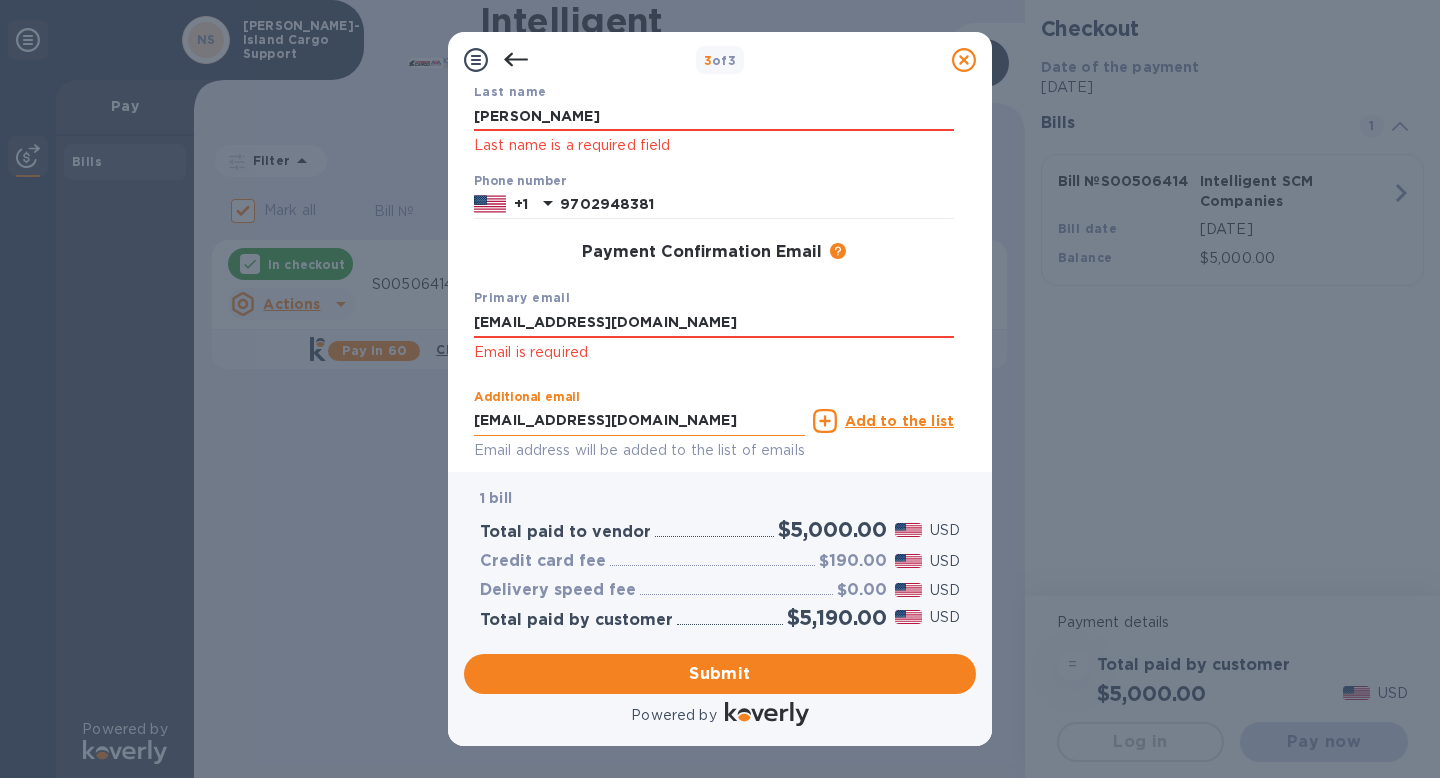 type on "[EMAIL_ADDRESS][DOMAIN_NAME]" 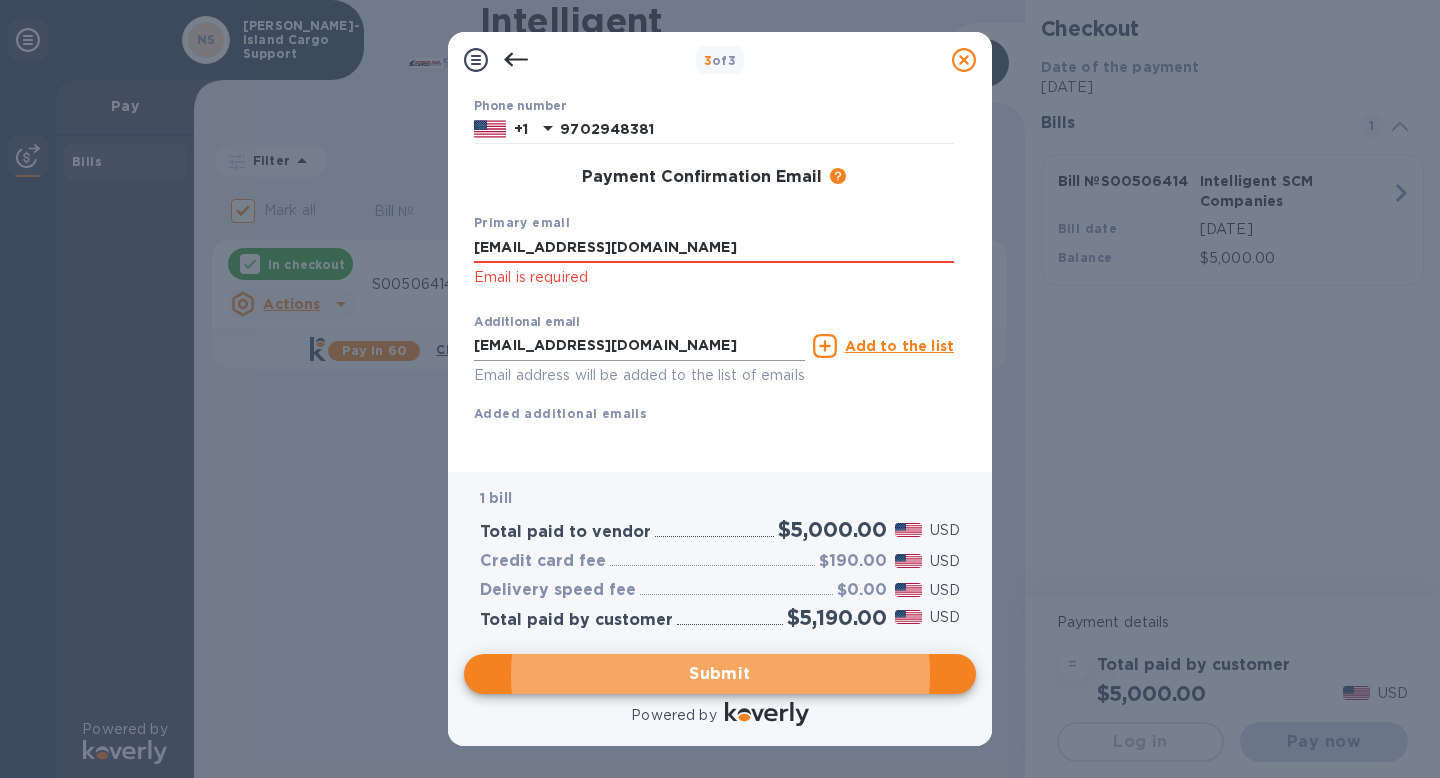 scroll, scrollTop: 327, scrollLeft: 0, axis: vertical 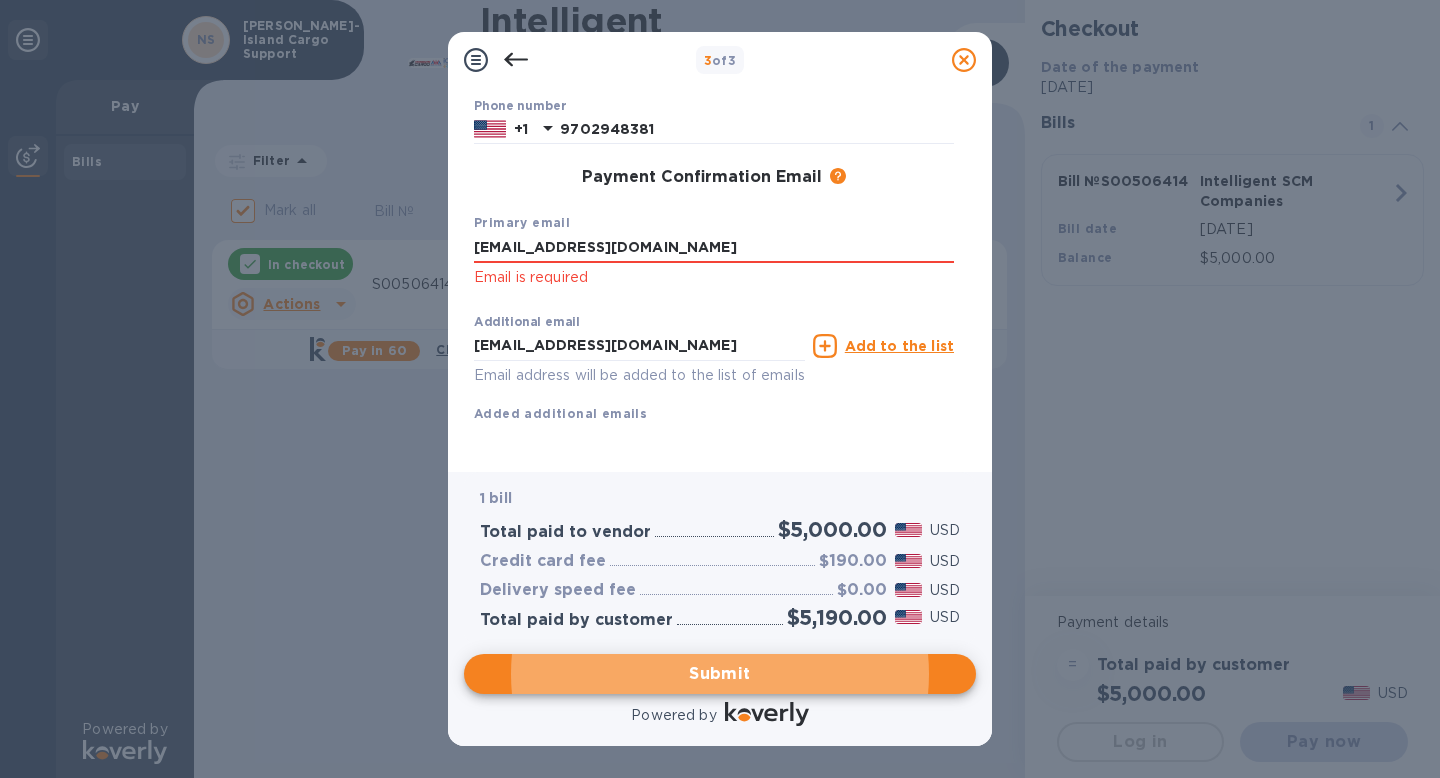 click 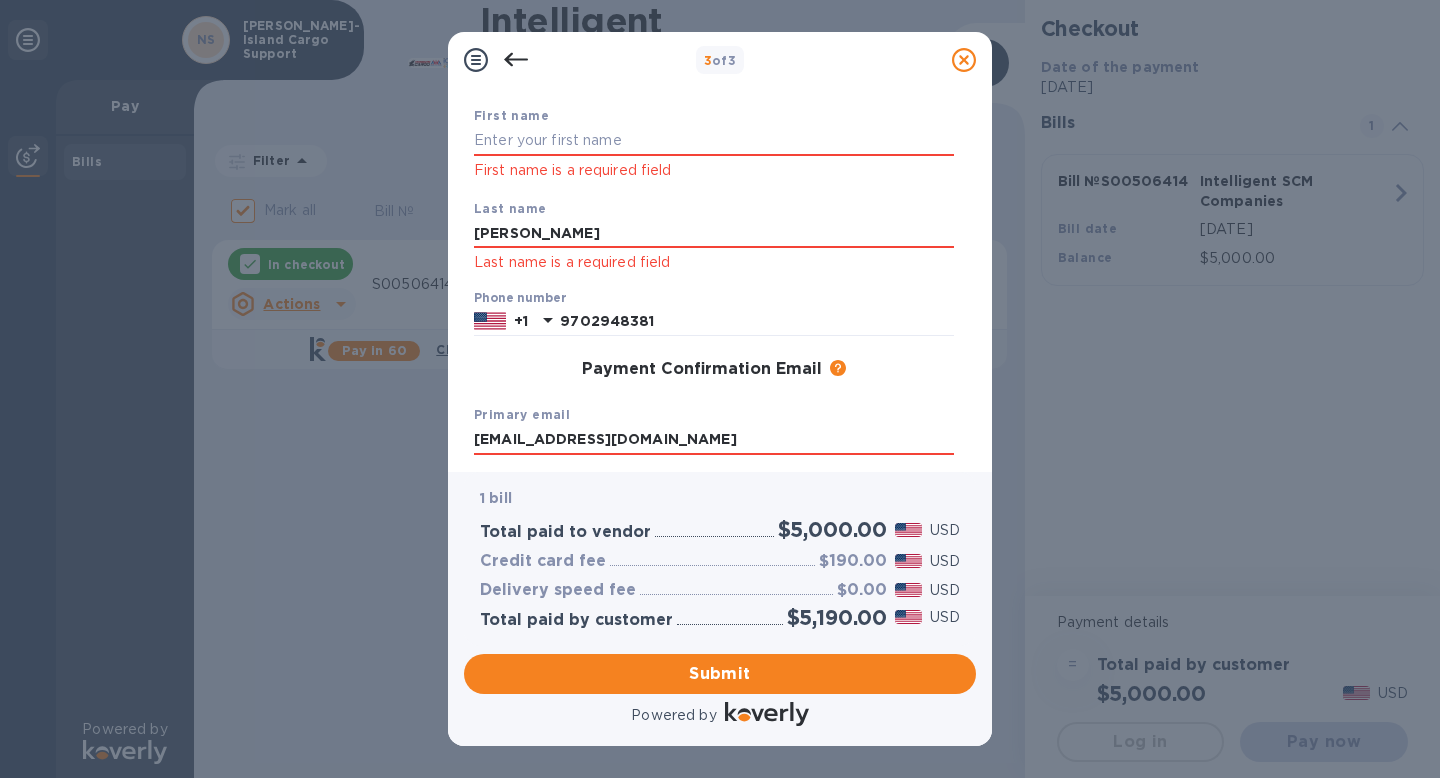 scroll, scrollTop: 0, scrollLeft: 0, axis: both 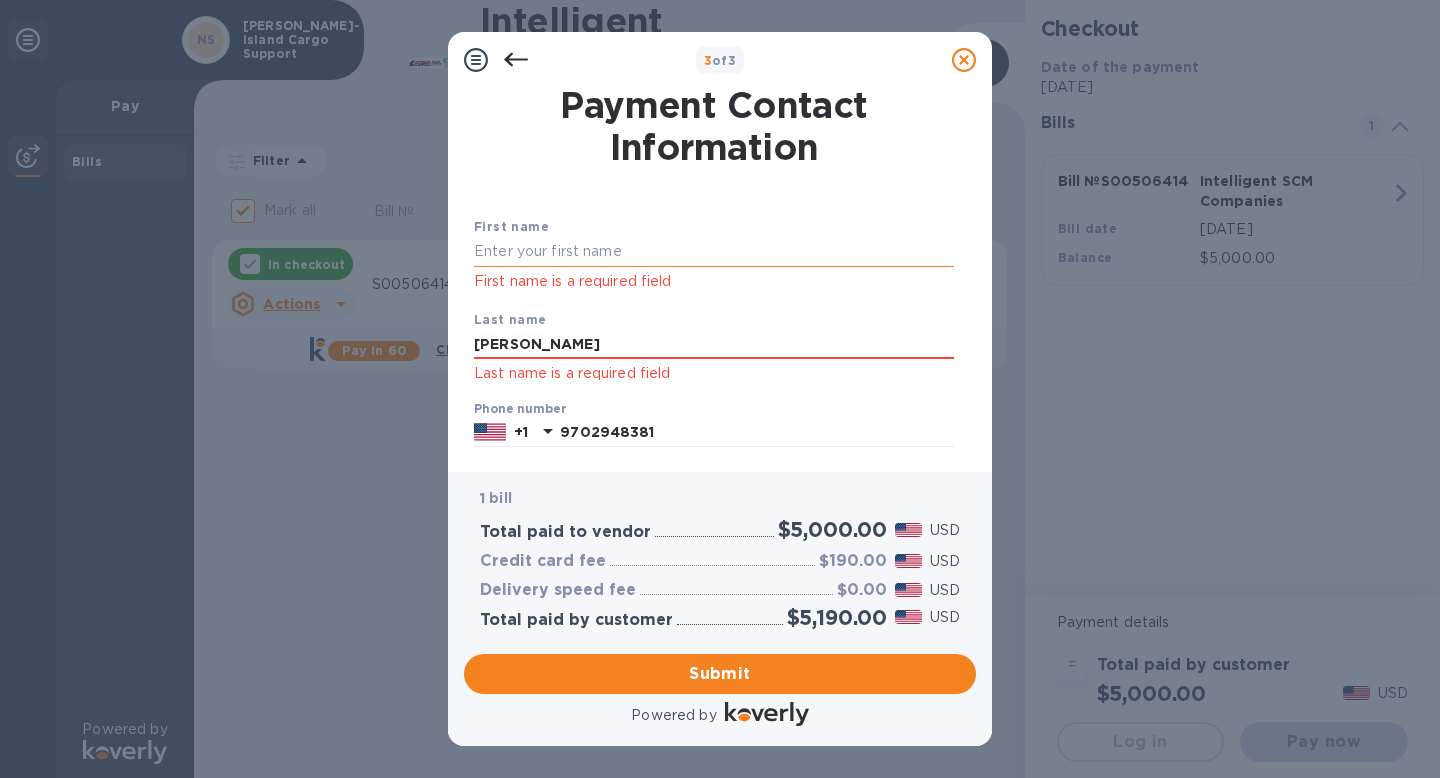 click at bounding box center [714, 252] 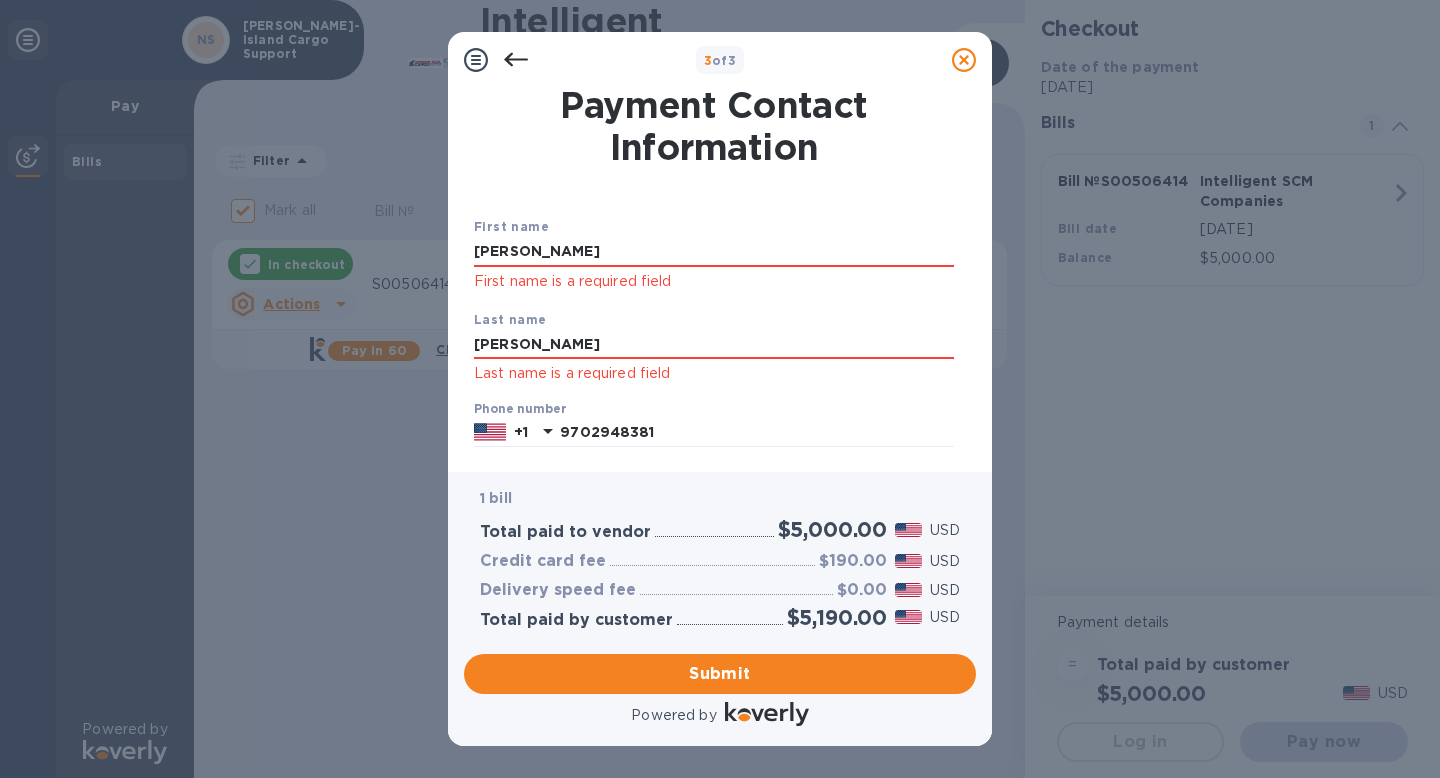 type on "[PERSON_NAME]" 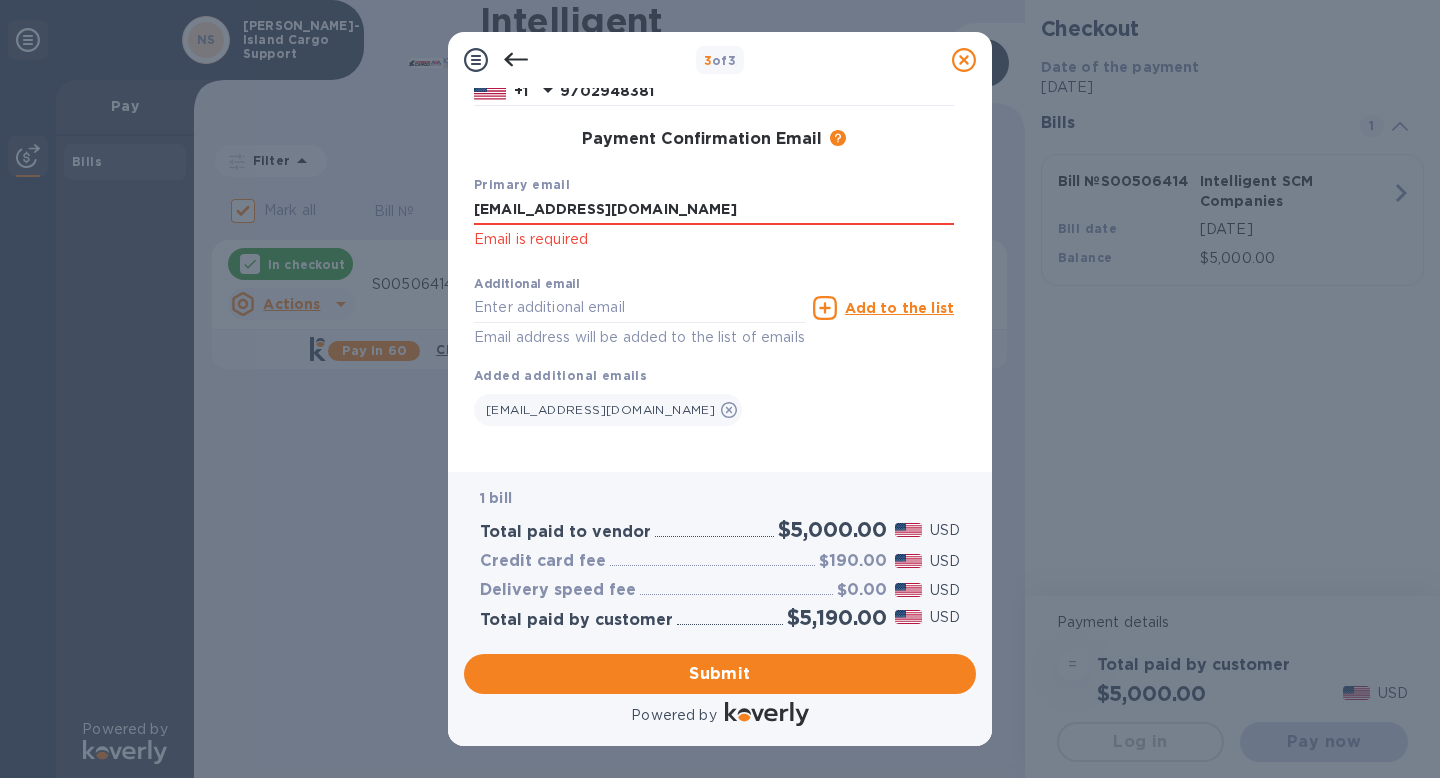 scroll, scrollTop: 367, scrollLeft: 0, axis: vertical 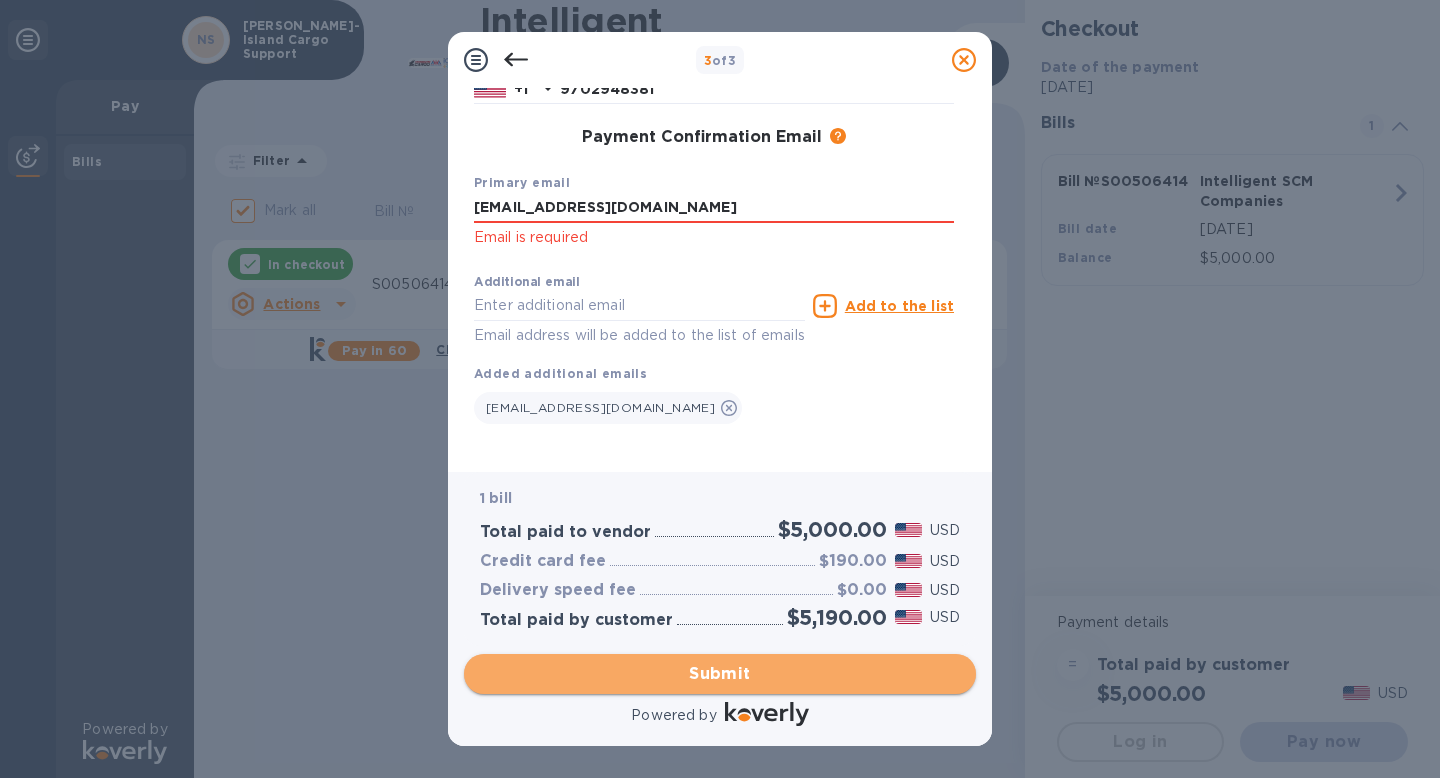 click on "Submit" at bounding box center (720, 674) 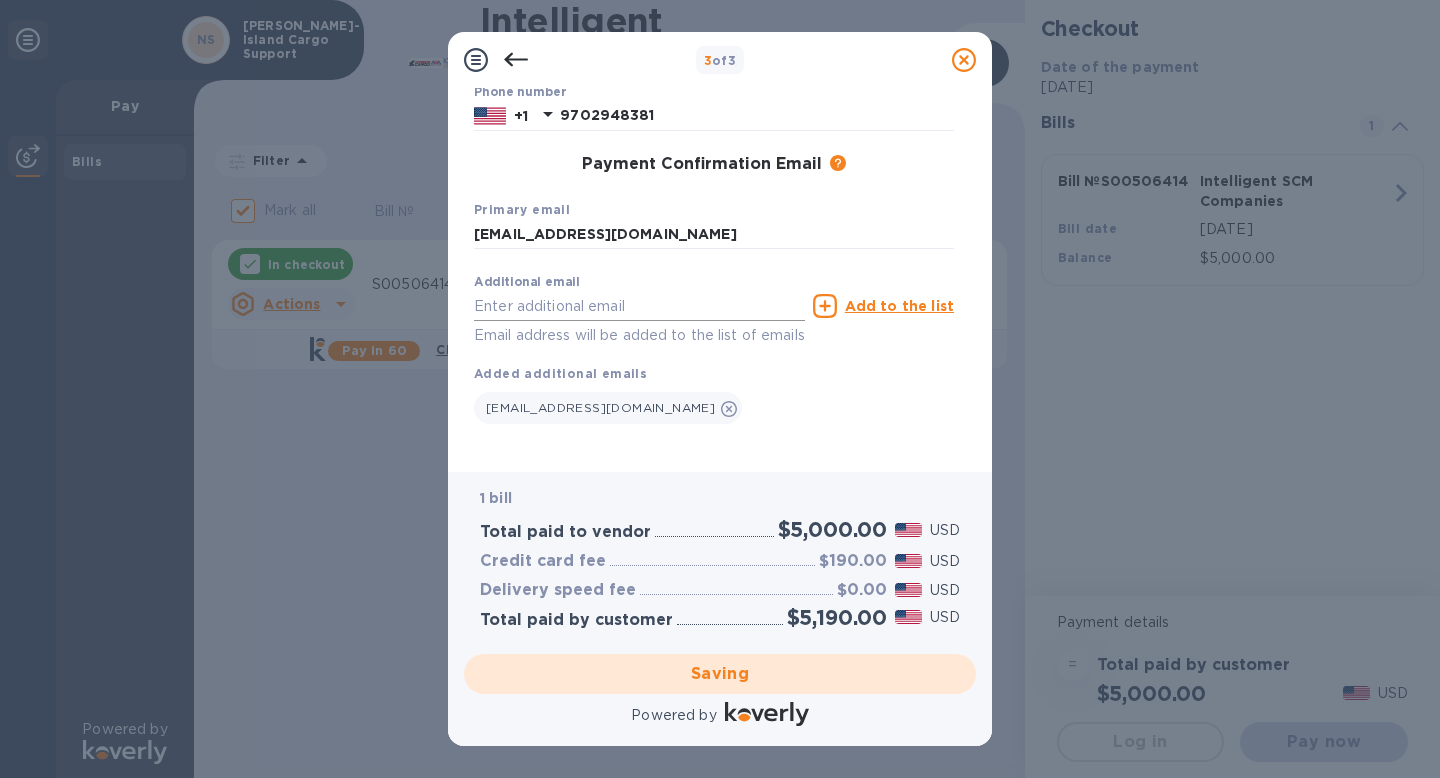 checkbox on "false" 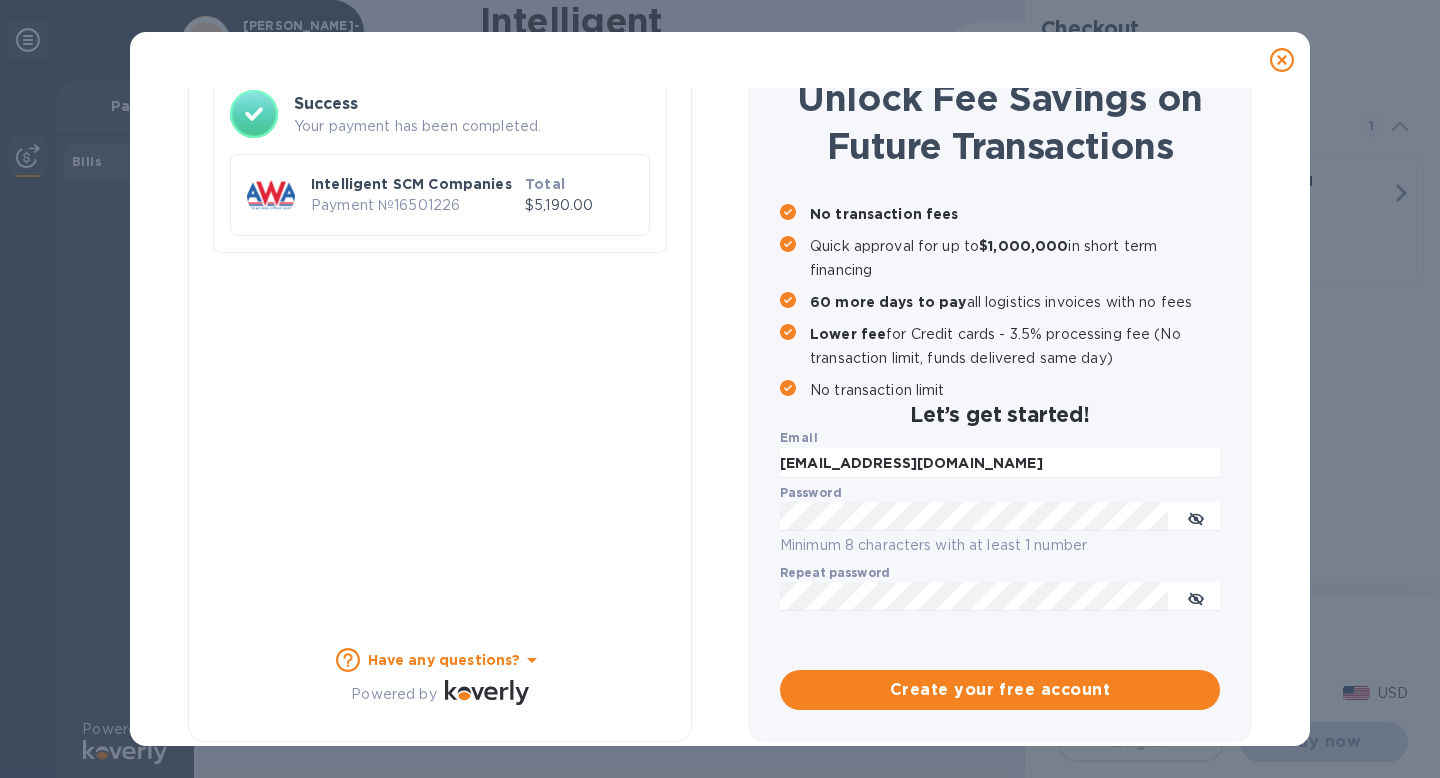 scroll, scrollTop: 142, scrollLeft: 0, axis: vertical 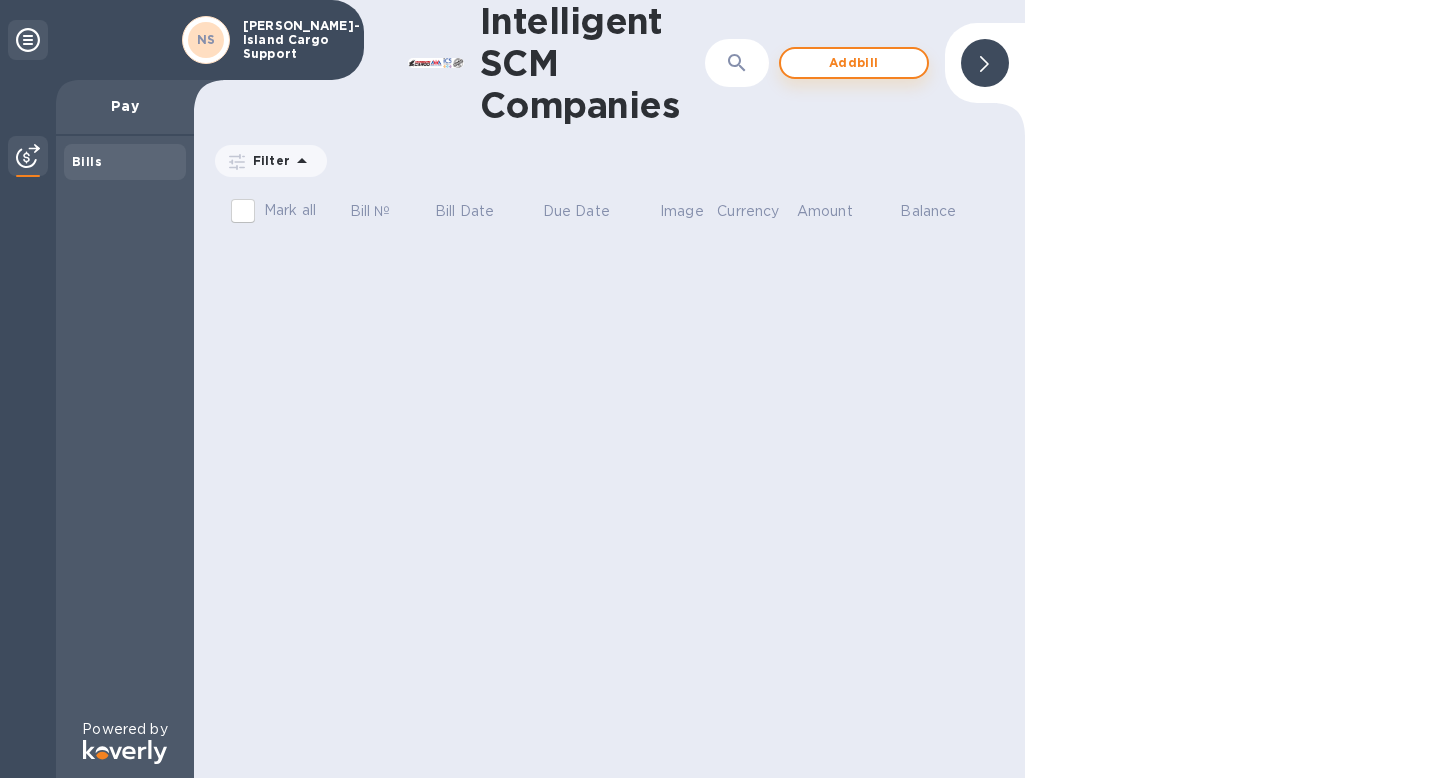 click on "Add   bill" at bounding box center [854, 63] 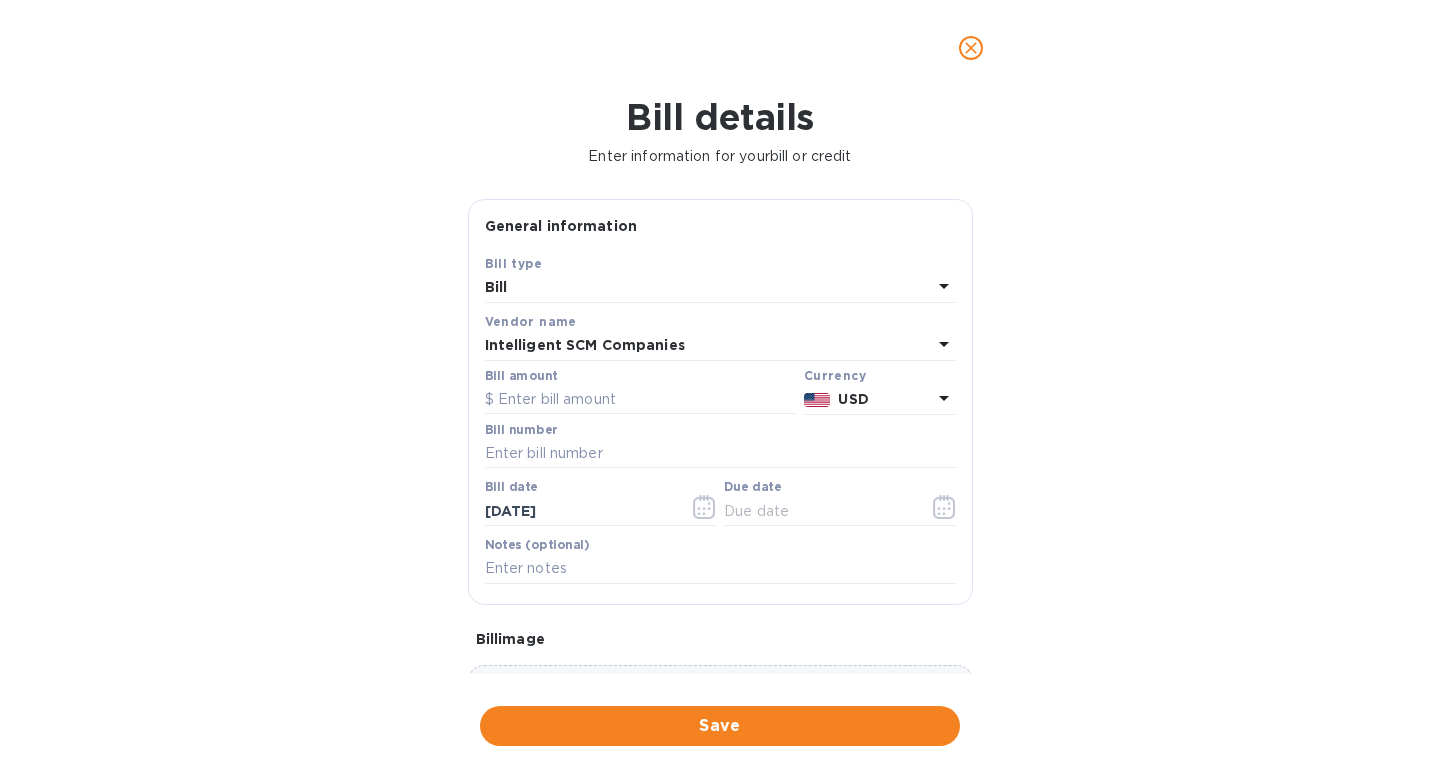 click on "Bill" at bounding box center [708, 288] 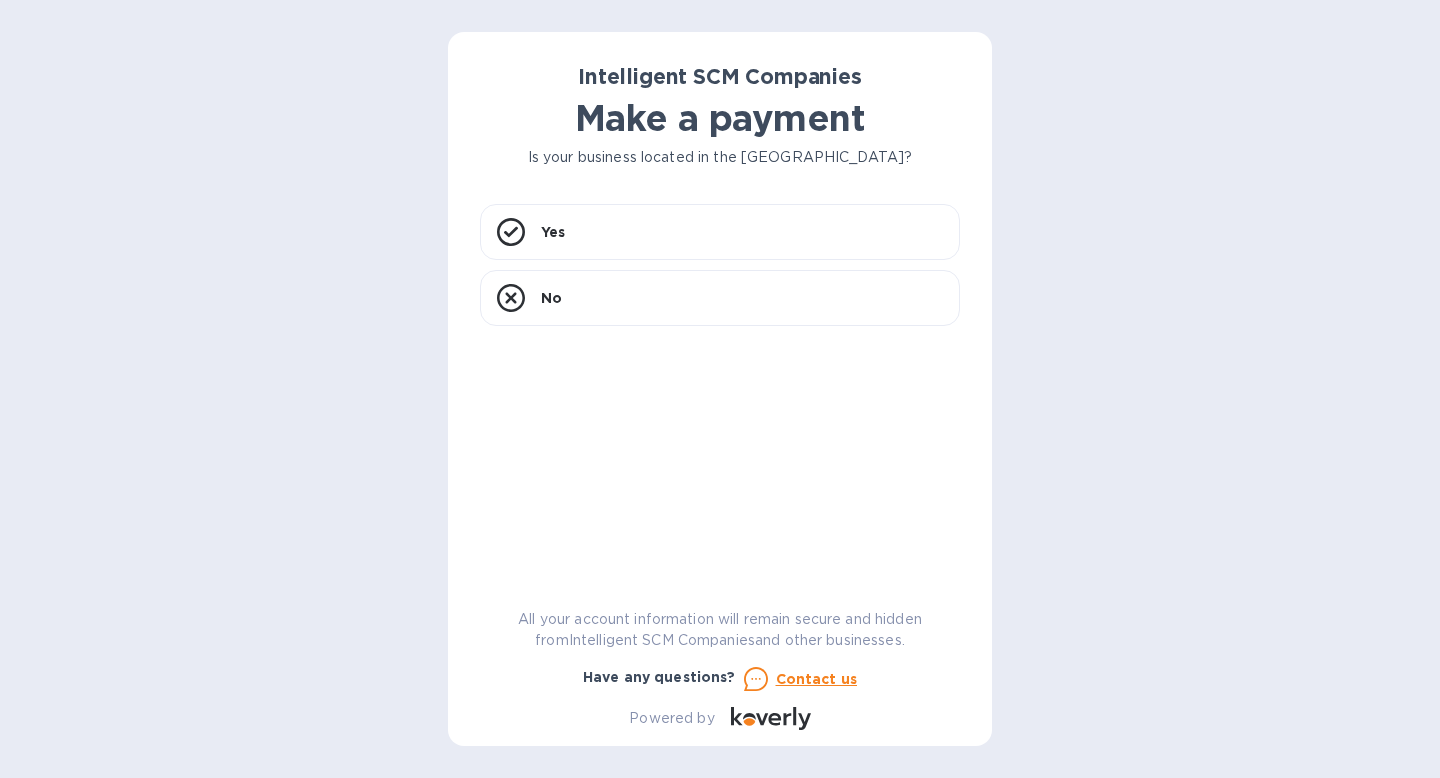 scroll, scrollTop: 0, scrollLeft: 0, axis: both 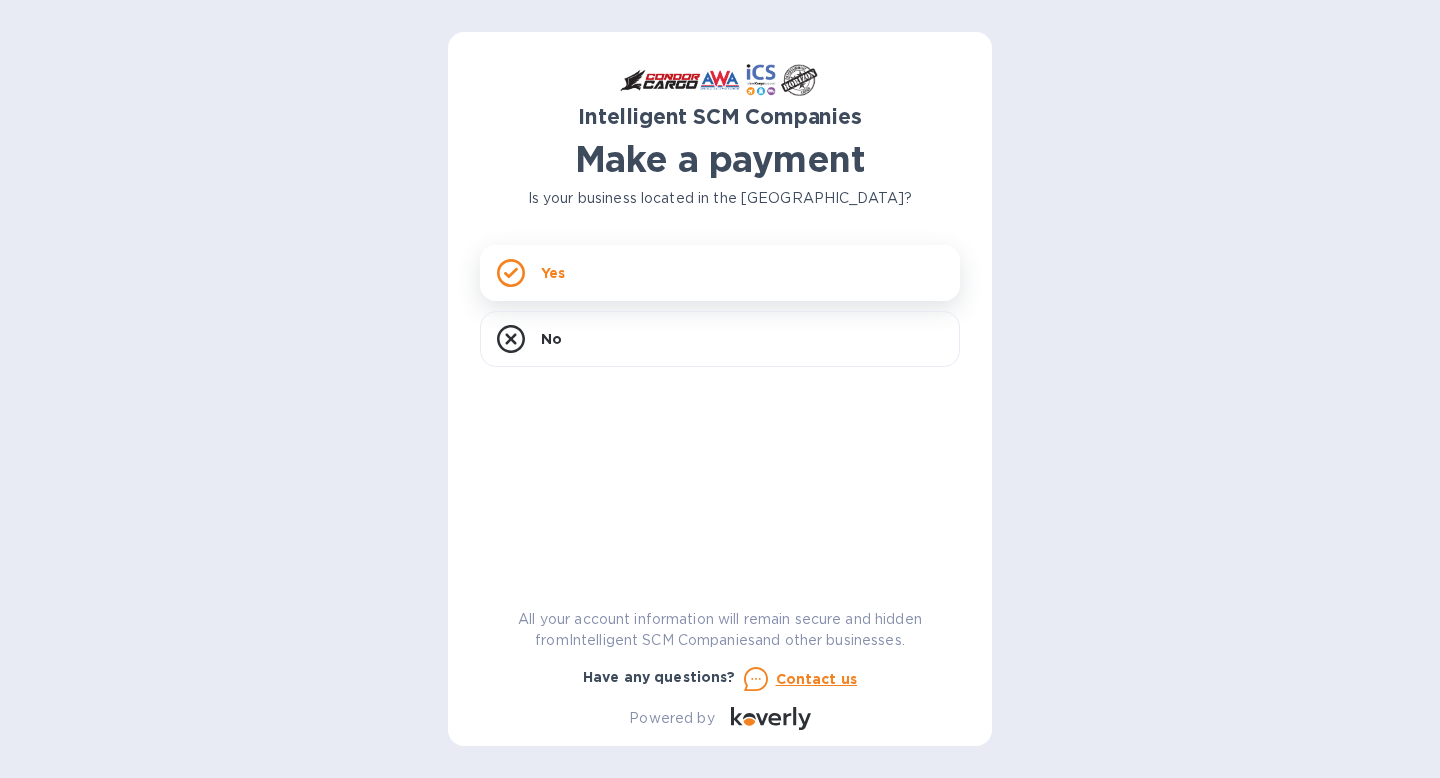 click on "Yes" at bounding box center [720, 273] 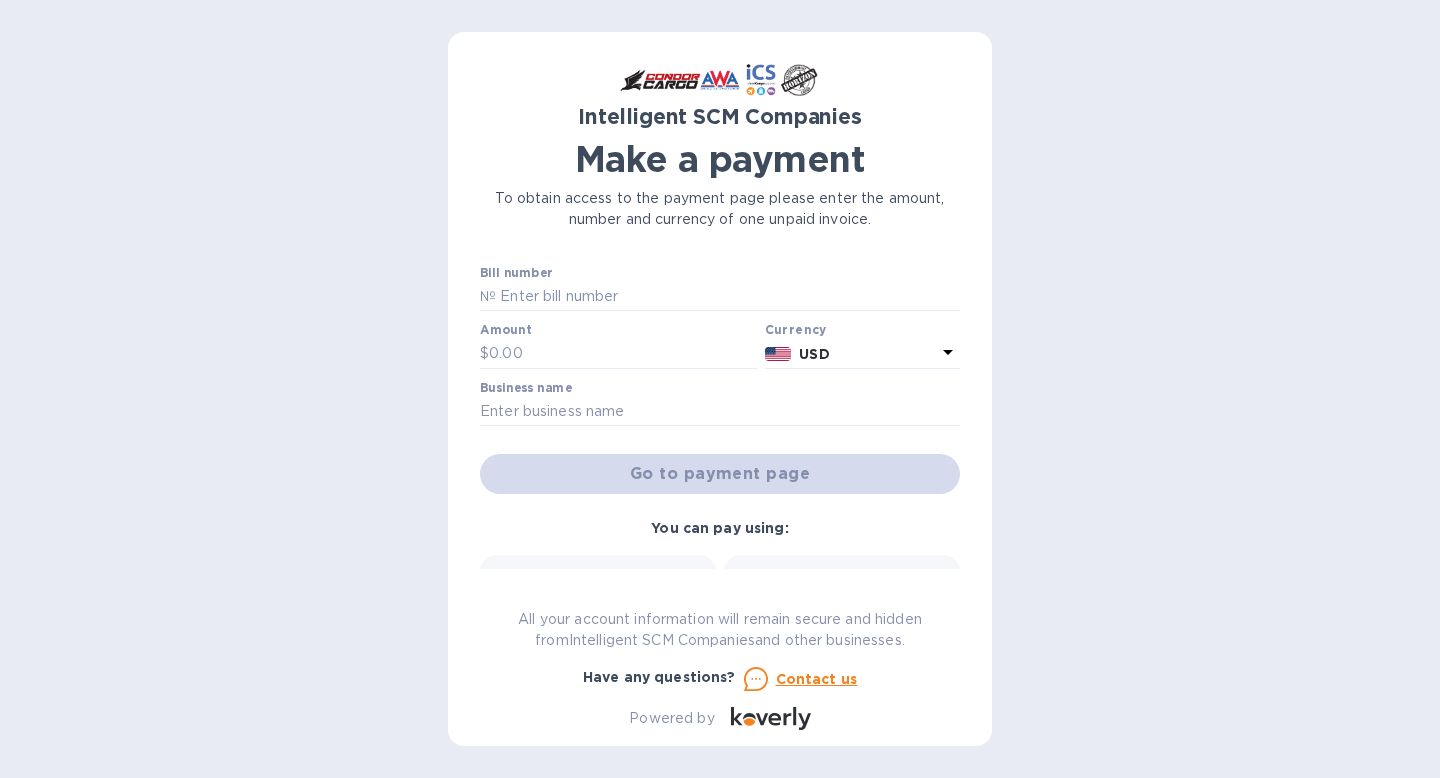 click at bounding box center [728, 297] 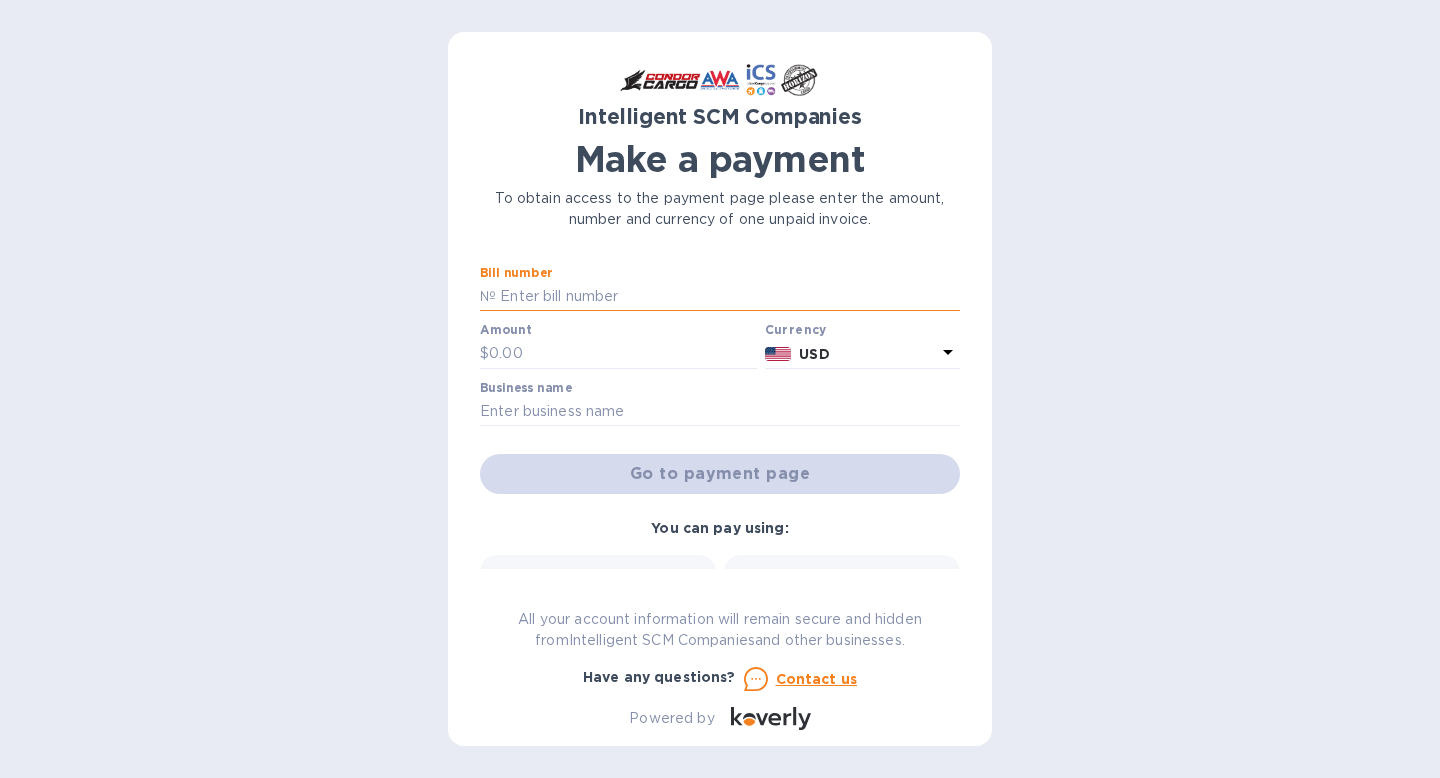 type on "S00506414" 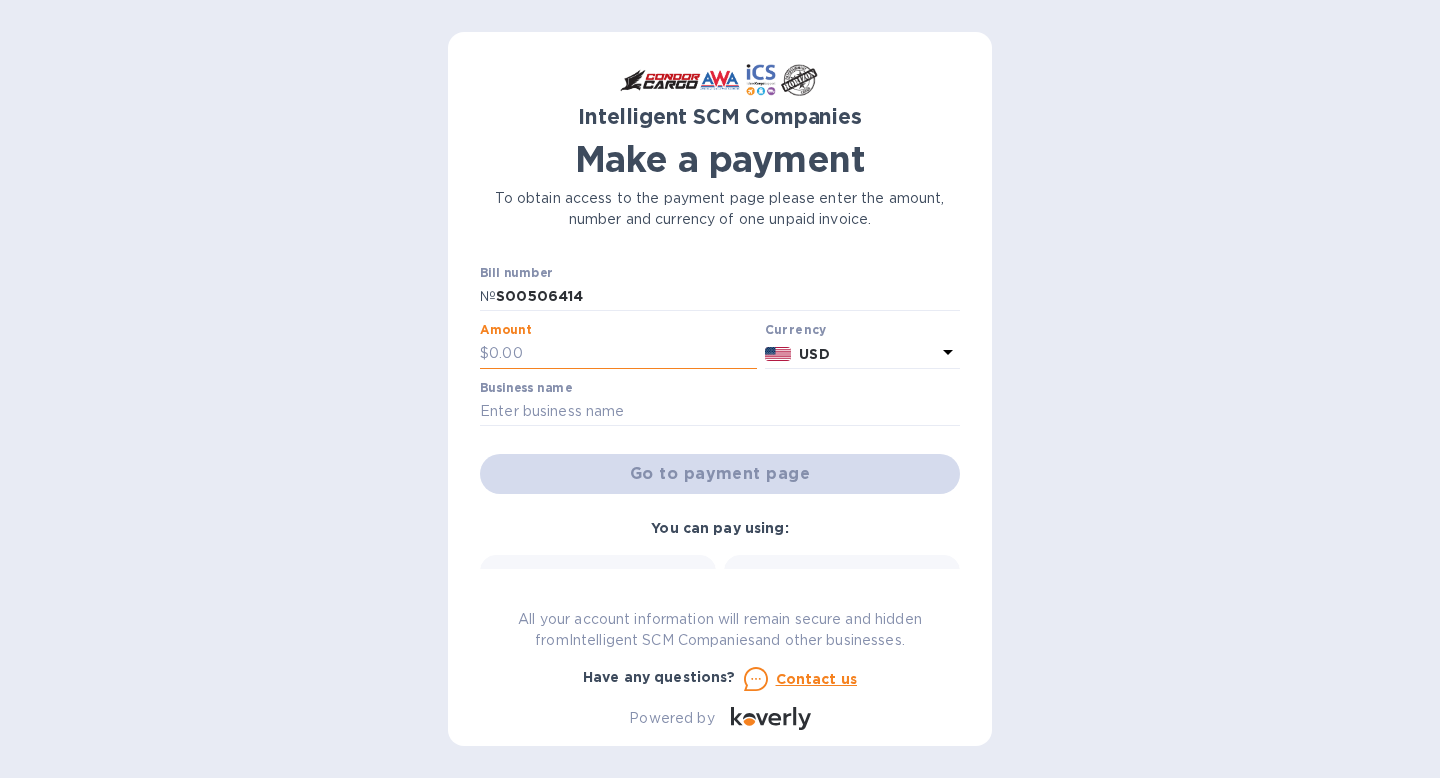 click at bounding box center (623, 354) 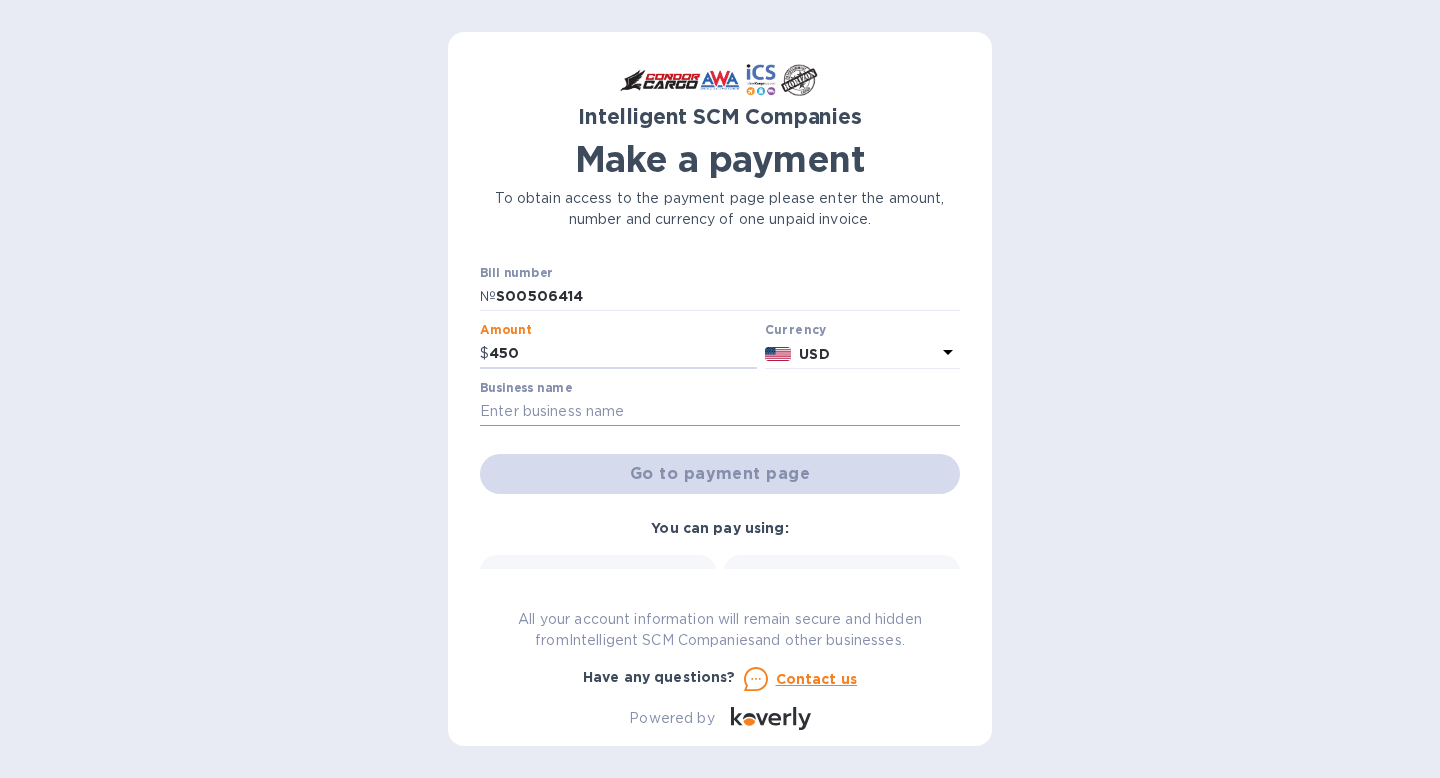 type on "450" 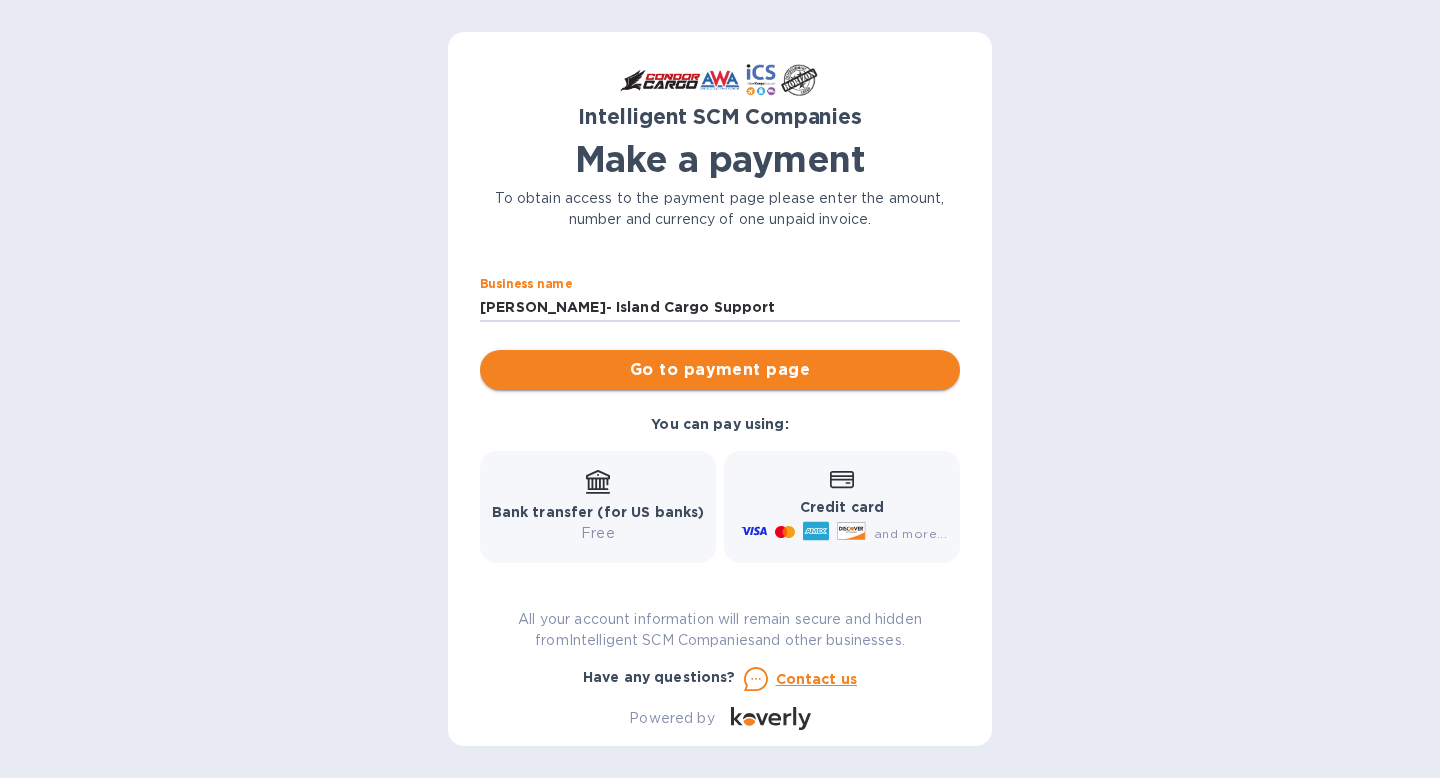 scroll, scrollTop: 95, scrollLeft: 0, axis: vertical 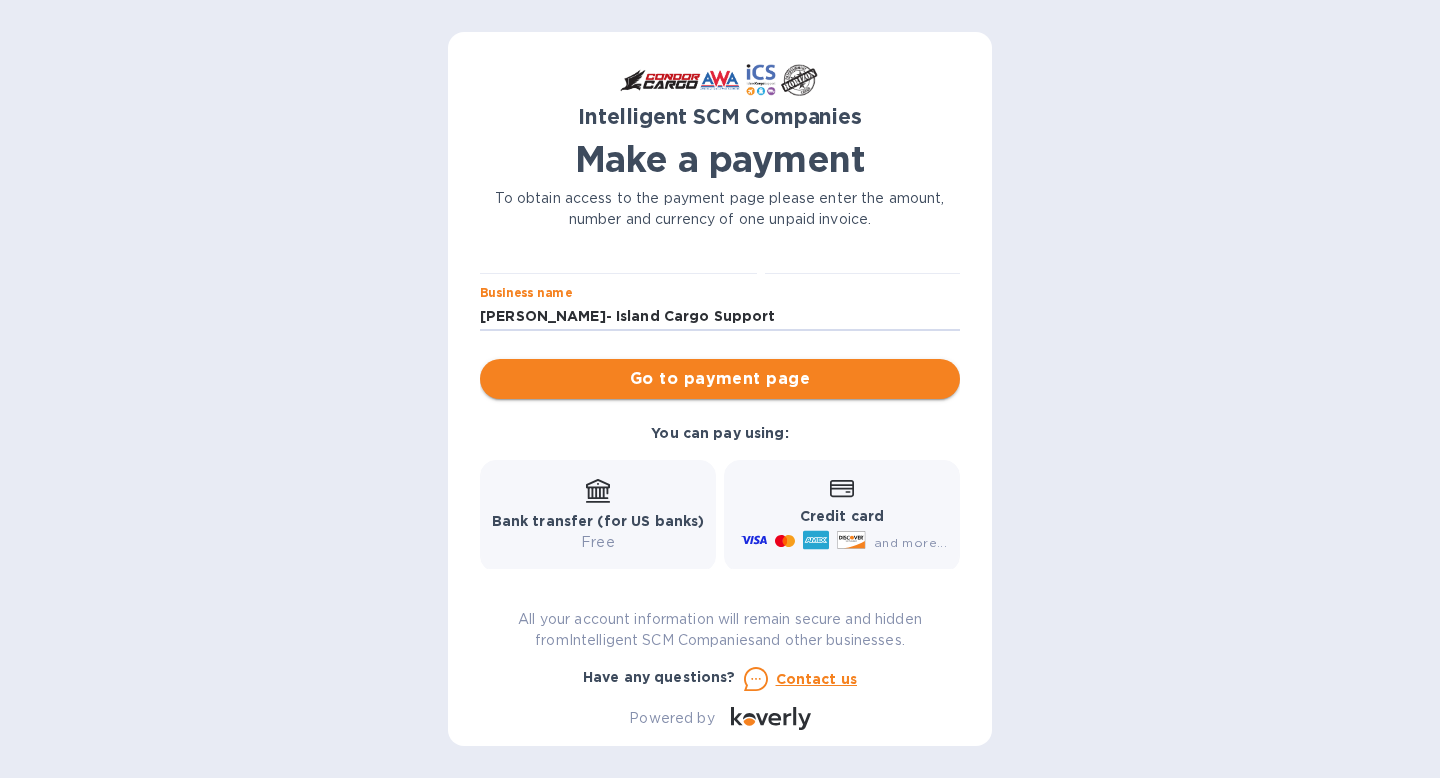 type on "Nathan Buckley- Island Cargo Support" 